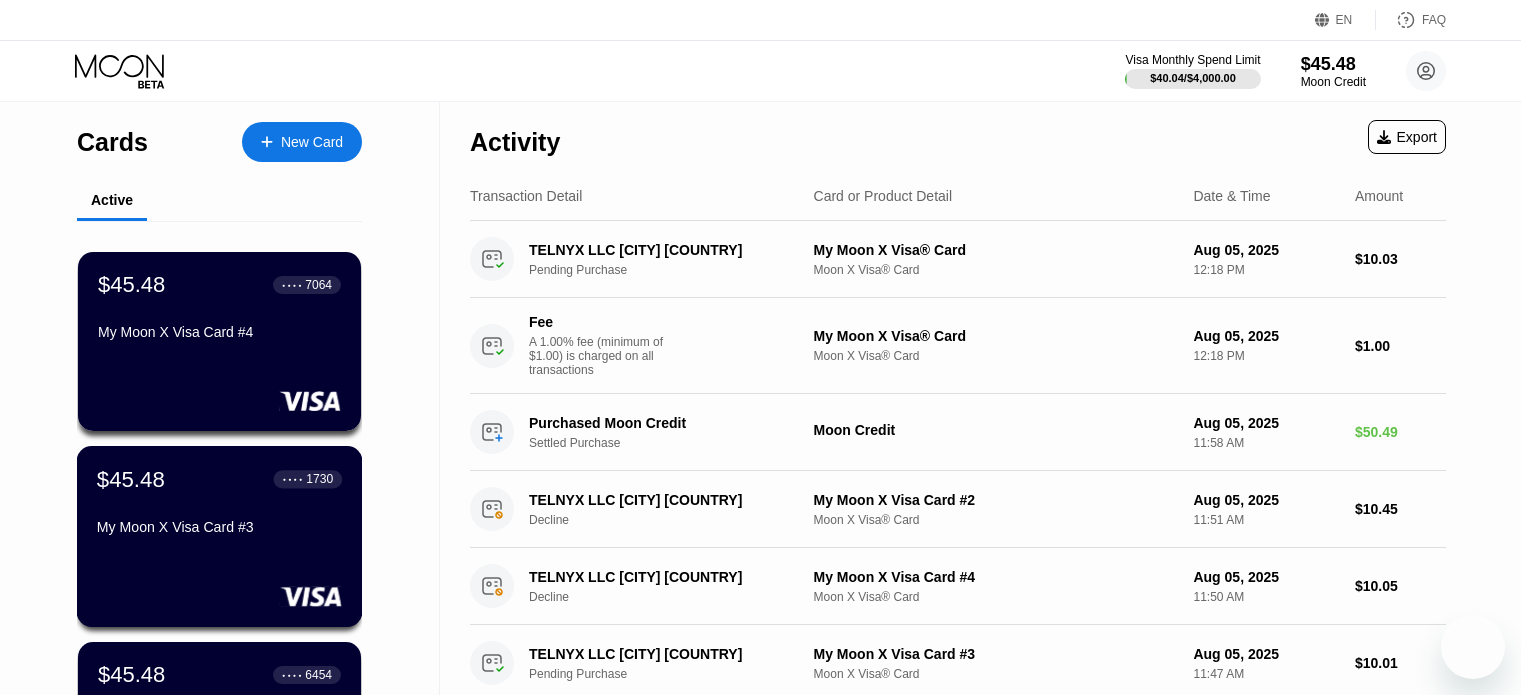 scroll, scrollTop: 0, scrollLeft: 0, axis: both 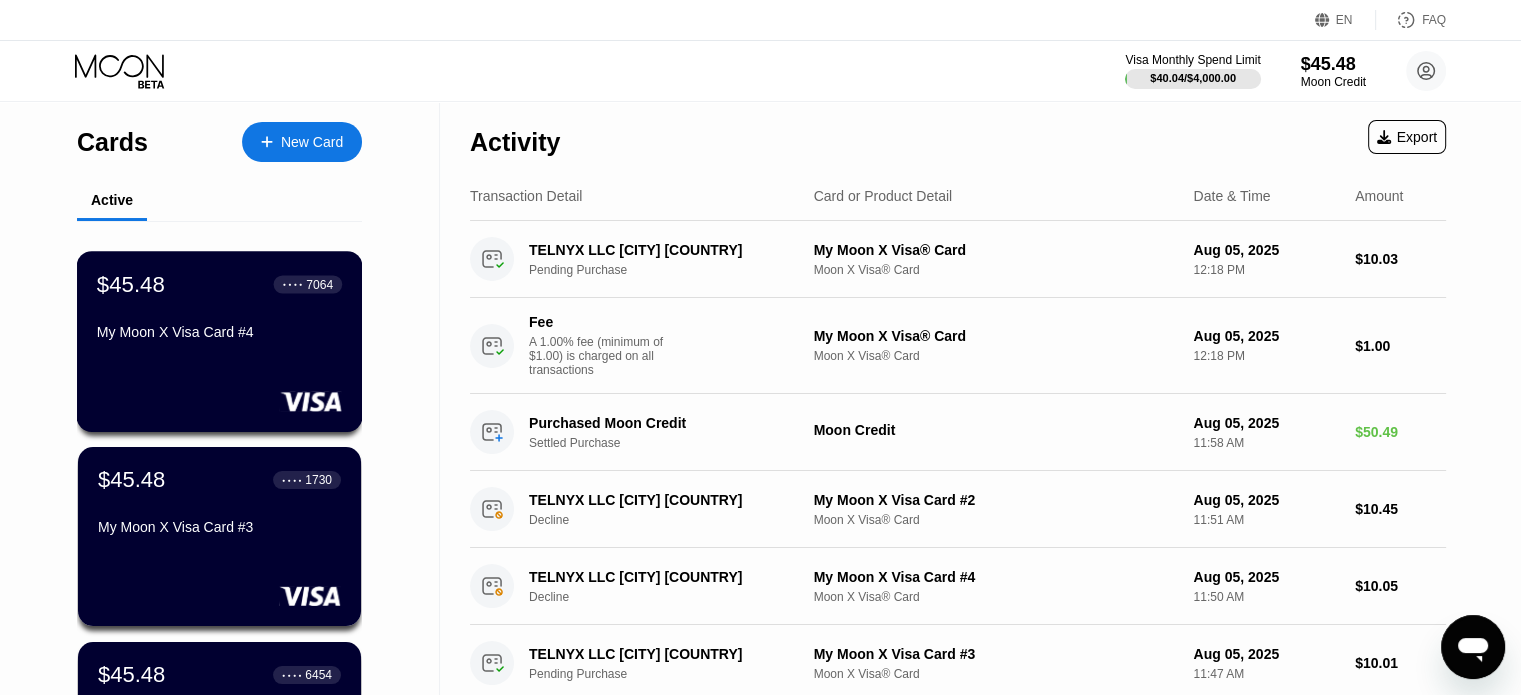click on "7064" at bounding box center [319, 284] 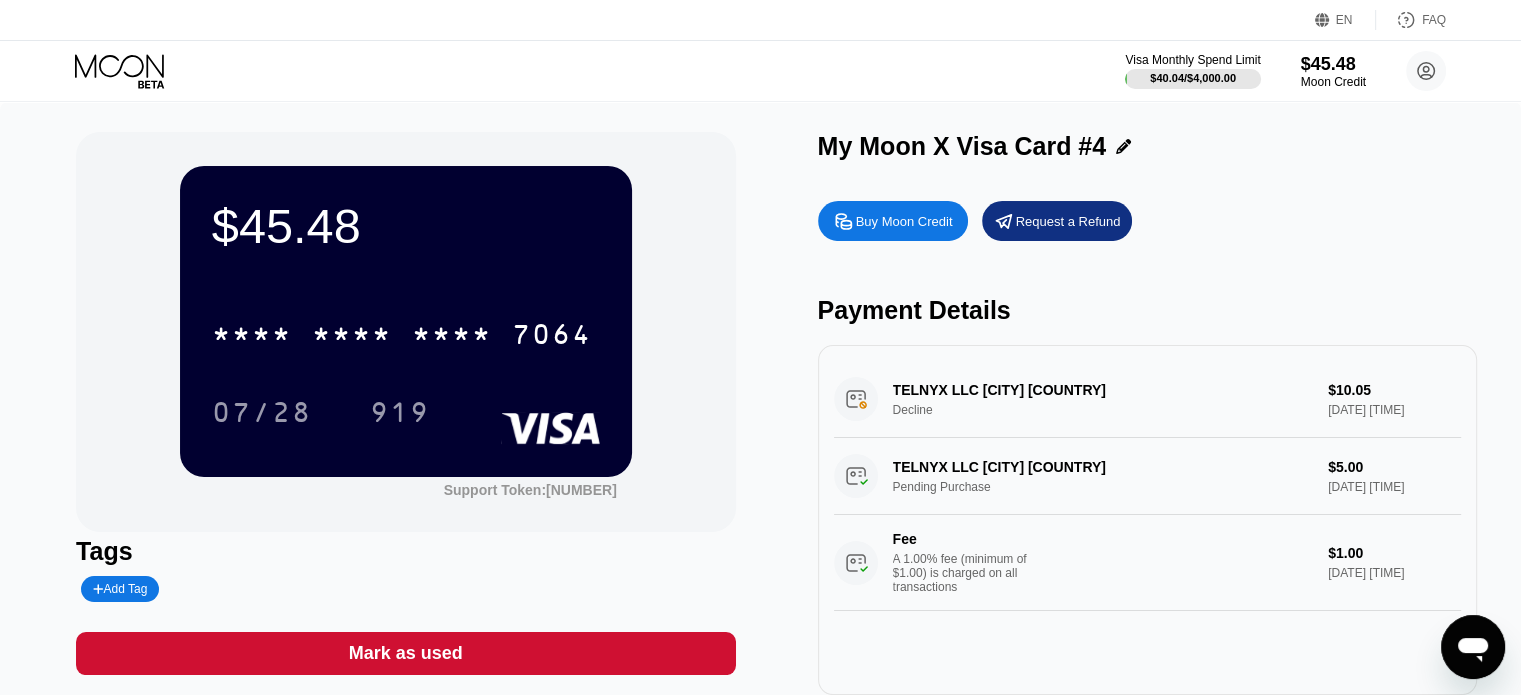 click 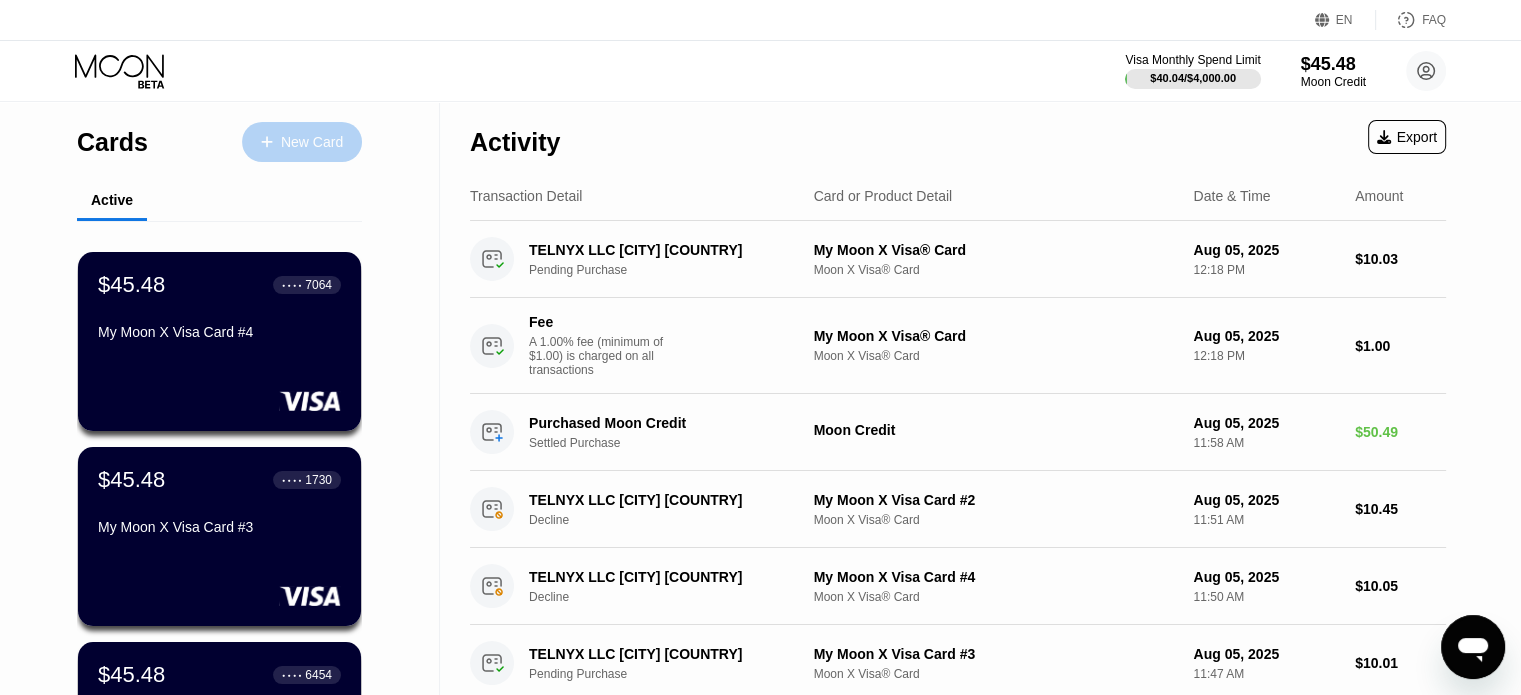 click 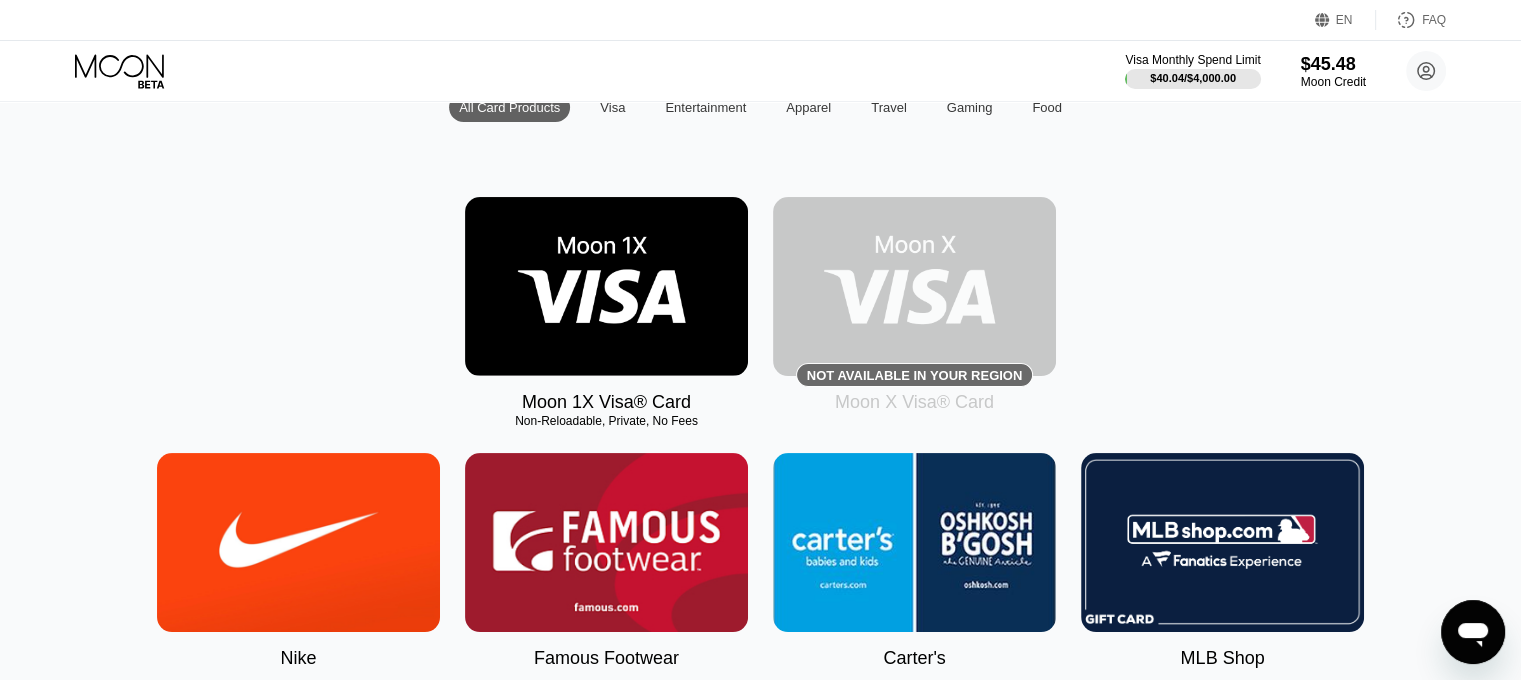 scroll, scrollTop: 400, scrollLeft: 0, axis: vertical 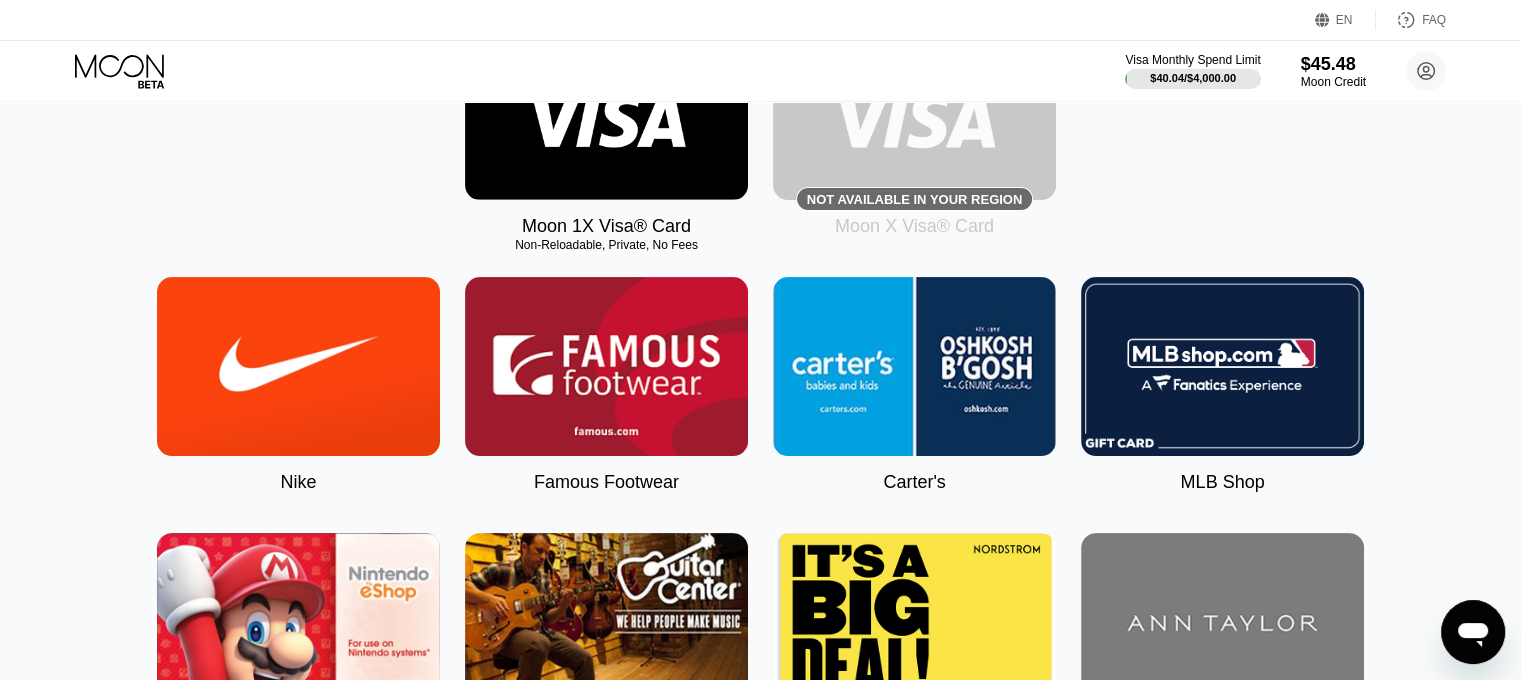 click on "Nike Famous Footwear Carter's MLB Shop Nintendo Guitar Center Nordstrom Ann Taylor GAP Google Play HULU Petco Uber Eats GameStop TJ Maxx Athleta Xbox US Bass Pro Shops® Burlington SHOWTIME® Pottery Barn P.C. Richard and Son Aéropostale Sling TV Fanatics Crate and Barrel Macy's Paramount+ Kigso Games US Jiffy Lube® Sephora US Dick's Sporting Goods DSW Roblox Twitch L.L. Bean Lowe's NHL Shop The Children's Place Applebee’s® TIDAL Nautica Big Lots Marshalls Amazon Harry's REI Guess Staples US Hotels.com US PlayStation®Store Bath & Body Works Dollar Shave Club DoorDash The Home Depot® H&M Homesense NBA Store AMC Theatres® Office Depot® StubHub Michaels Williams-Sonoma Airbnb EA Play  Zappos.com Groupon Saks Fifth Avenue Kohl’s US Adidas Wayfair US Old Navy Tommy Bahama HomeGoods PetSmart eBay Victoria's Secret Chevron and Texaco Nordstrom Rack Overstock.com Walmart Cabela's Foot Locker Marriott EXPRESS Eddie Bauer JCPenney Spotify Target Subway® Restaurants Sam's Club SiriusXM GrubHub US Lands' End" at bounding box center [761, 3329] 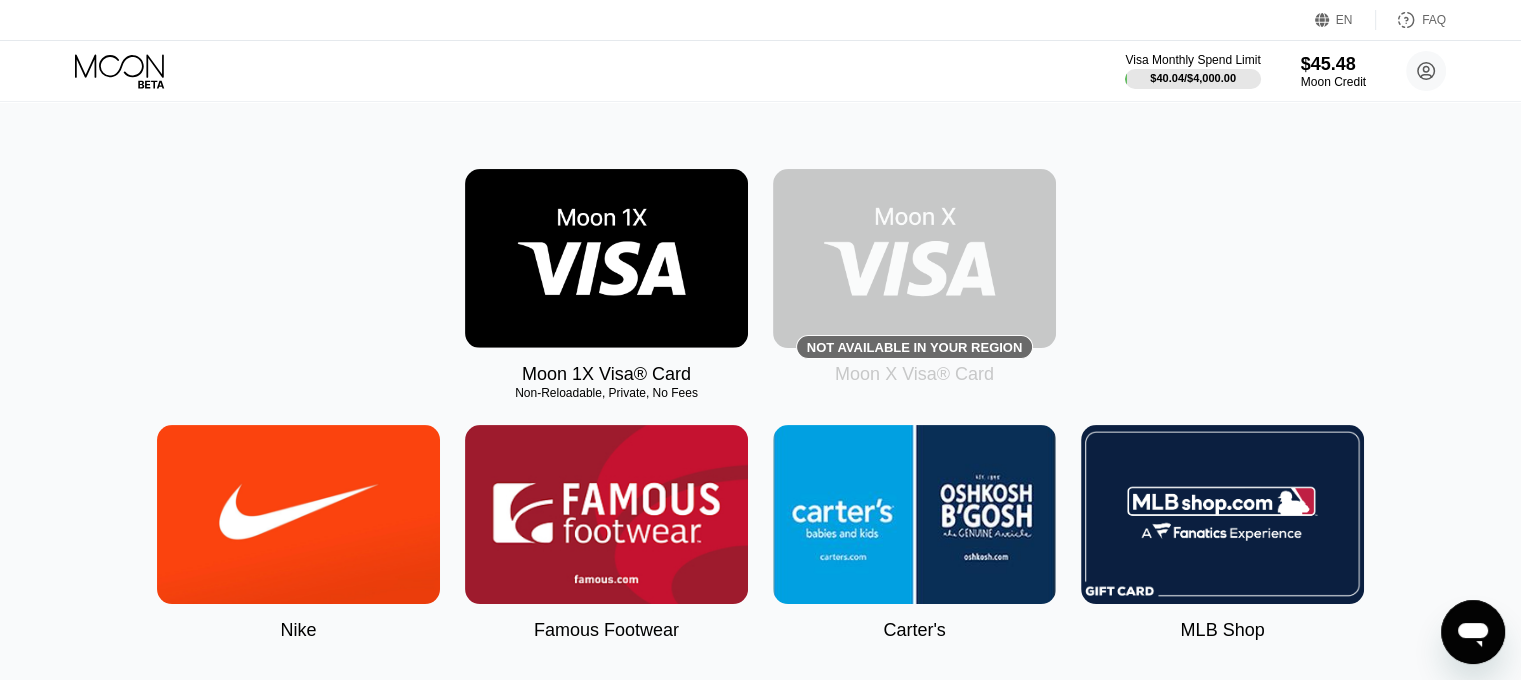 scroll, scrollTop: 200, scrollLeft: 0, axis: vertical 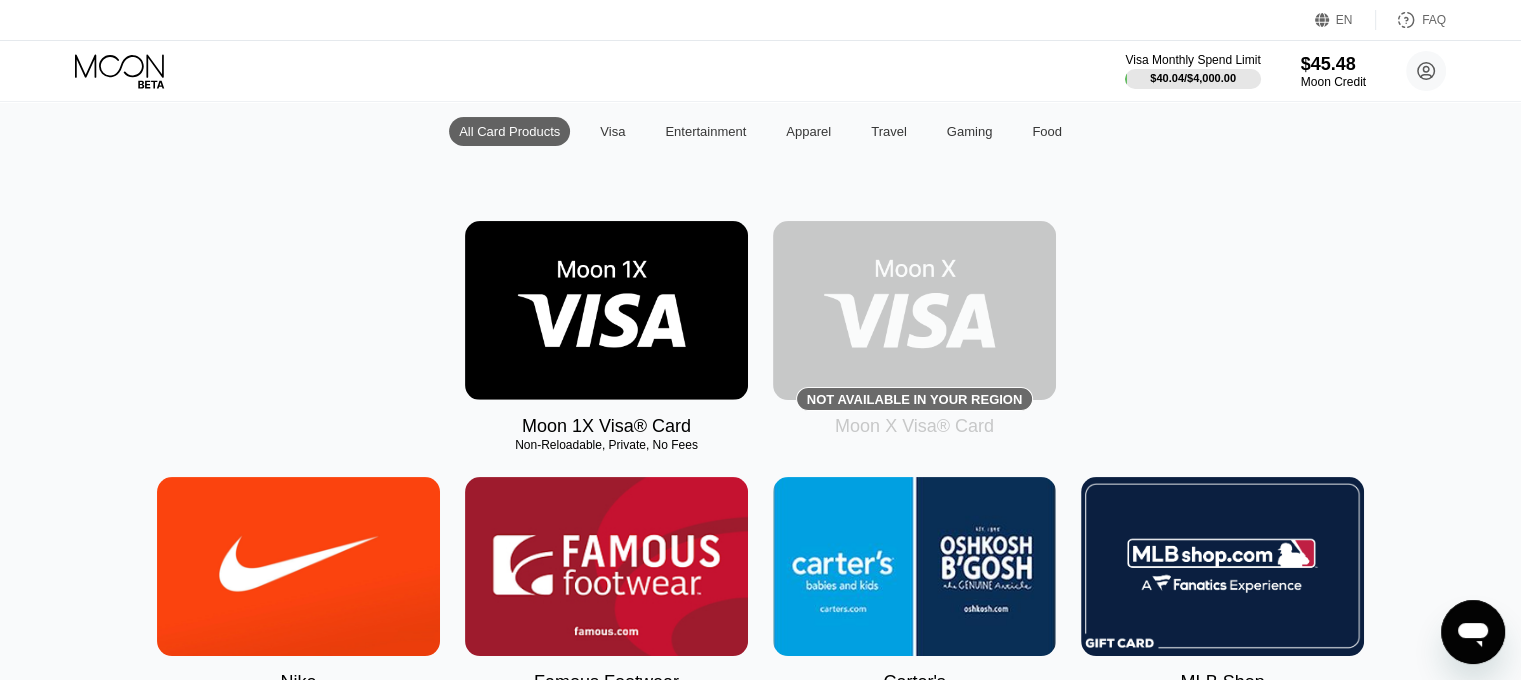 click at bounding box center [914, 310] 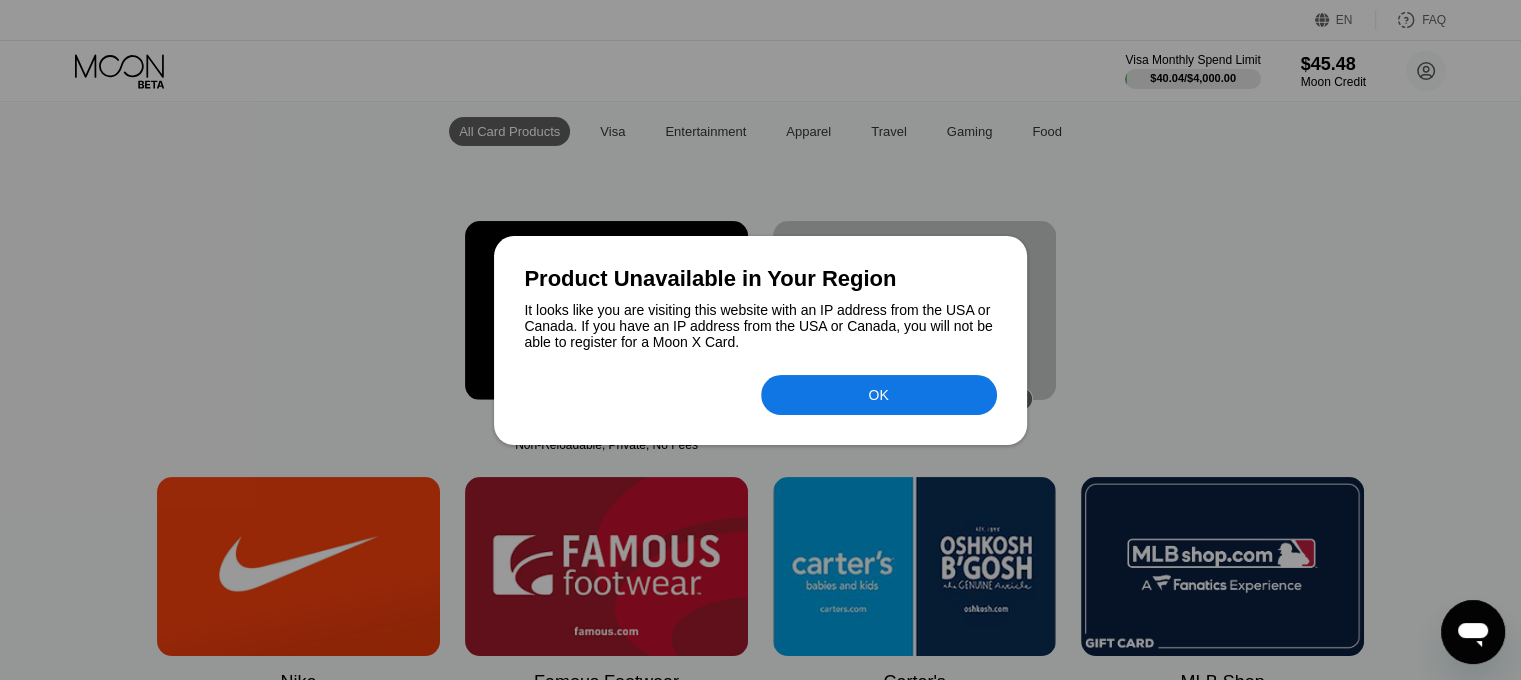 click on "It looks like you are visiting this website with an IP address from the USA or Canada. If you have an IP address from the USA or Canada, you will not be able to register for a Moon X Card." at bounding box center [760, 326] 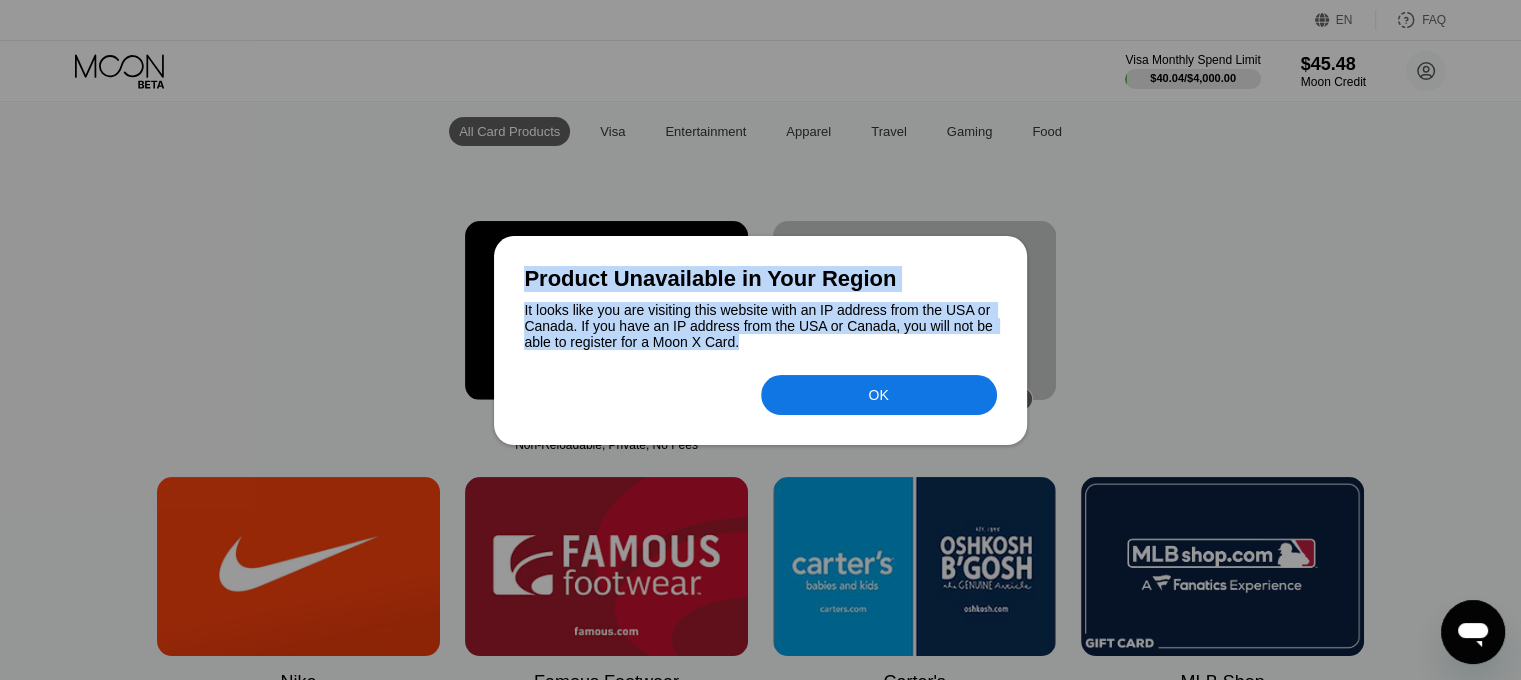 drag, startPoint x: 524, startPoint y: 275, endPoint x: 749, endPoint y: 343, distance: 235.05106 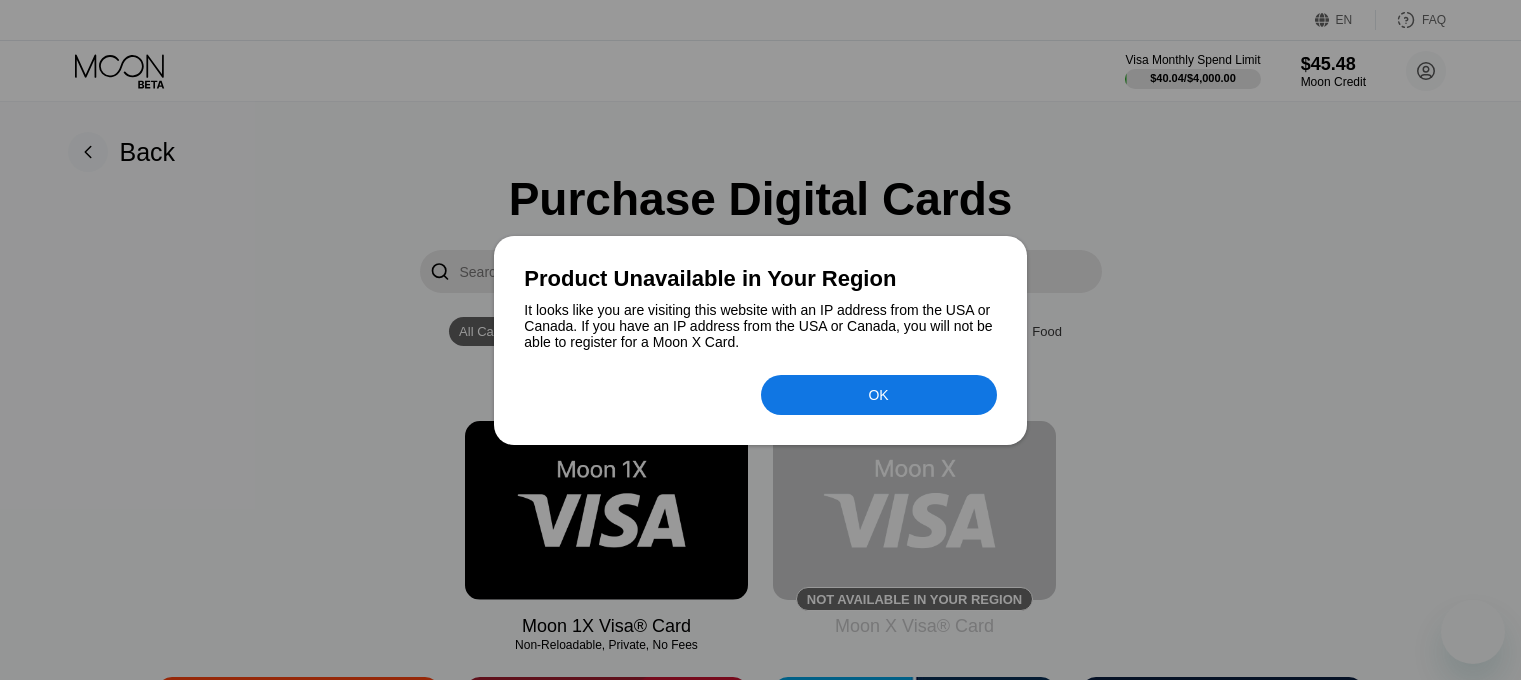 scroll, scrollTop: 200, scrollLeft: 0, axis: vertical 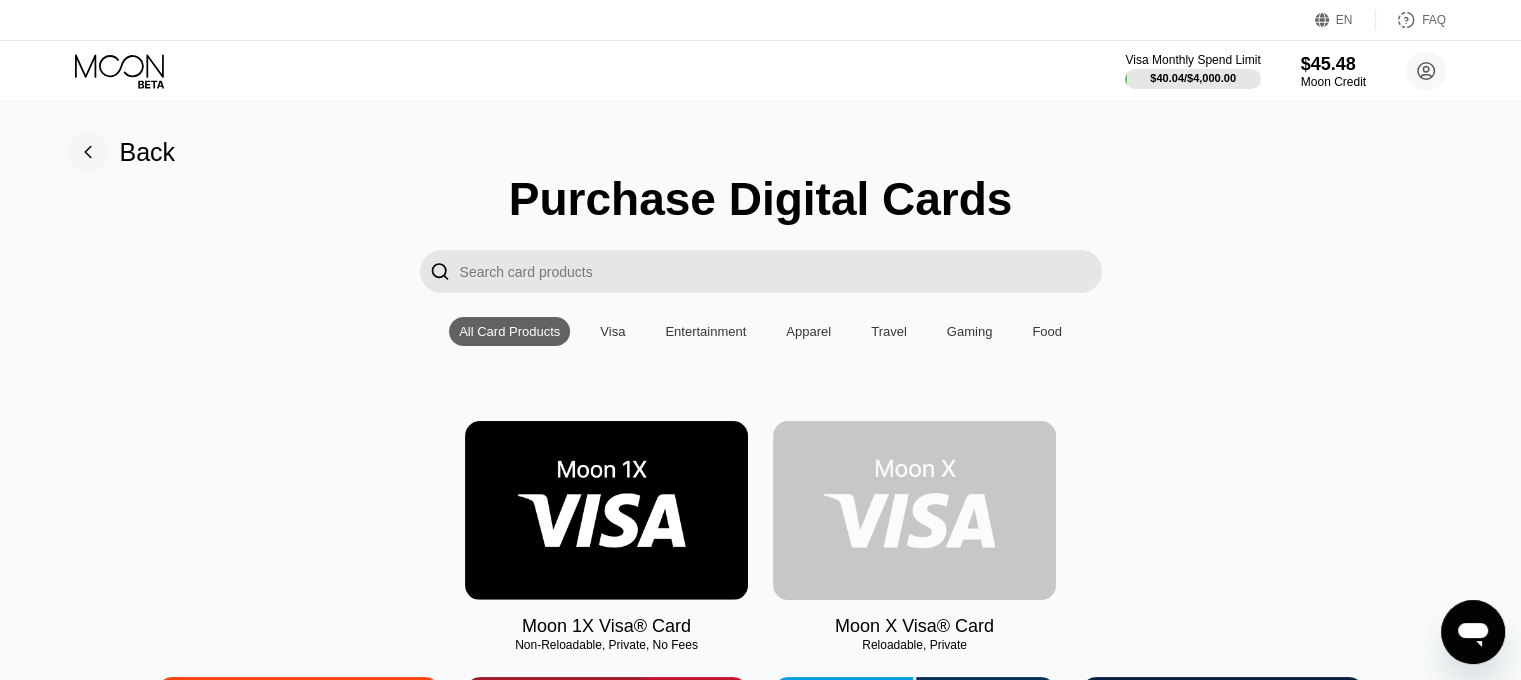 click at bounding box center [914, 510] 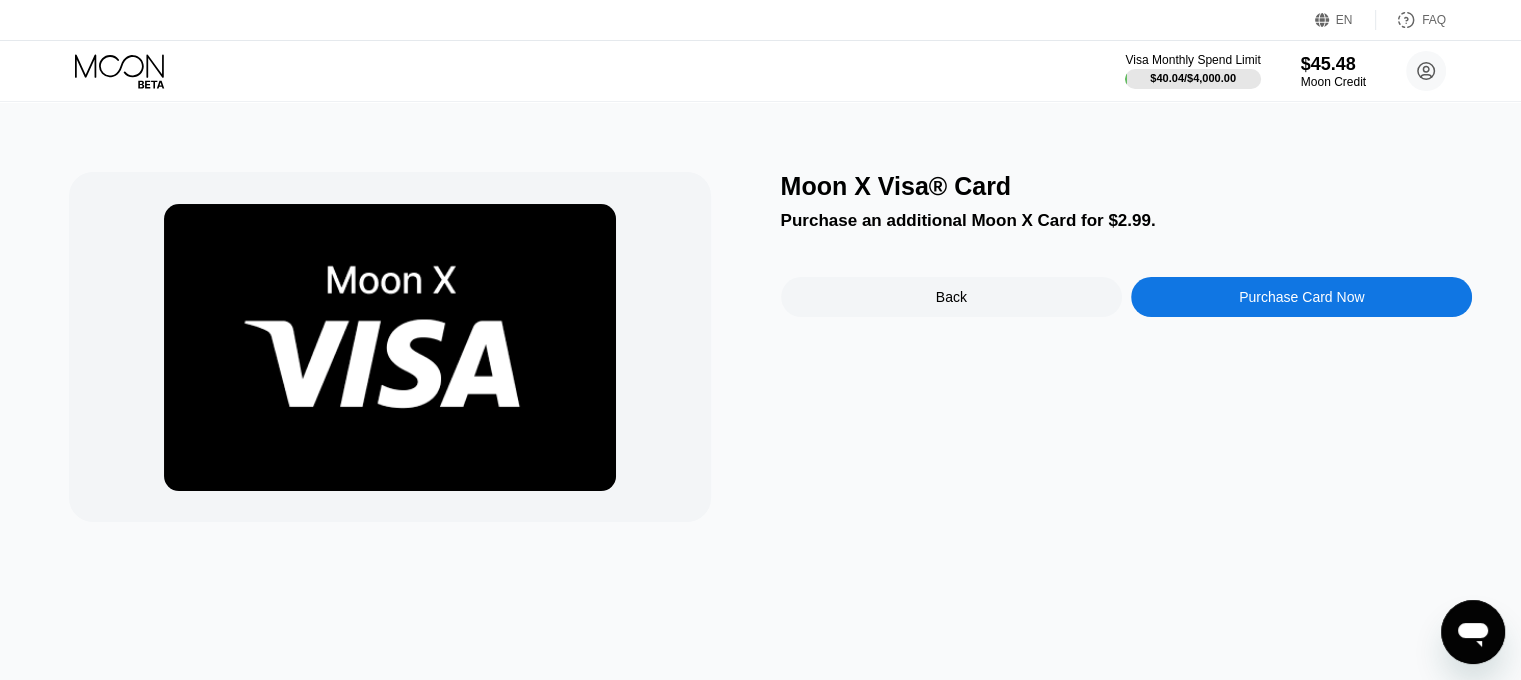 click on "Purchase Card Now" at bounding box center (1301, 297) 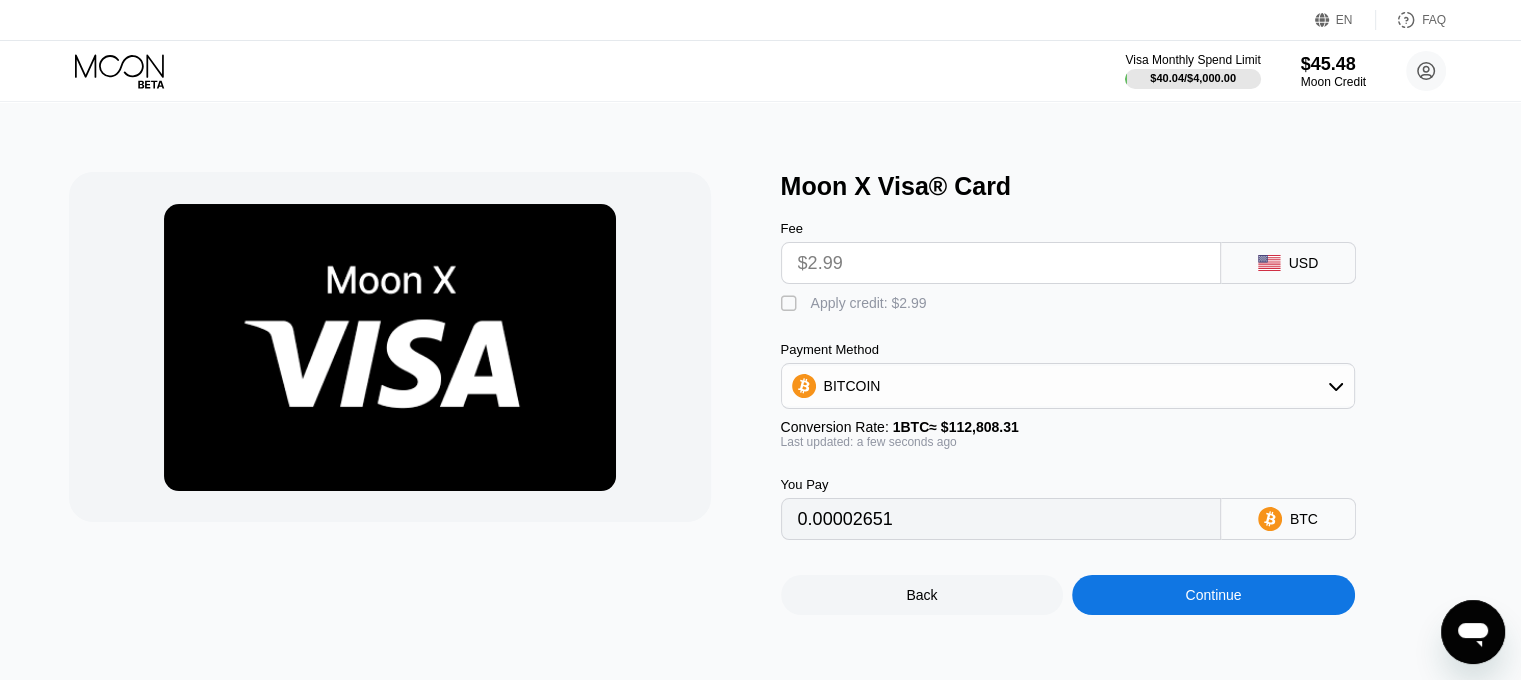 click on "Apply credit: $2.99" at bounding box center (869, 303) 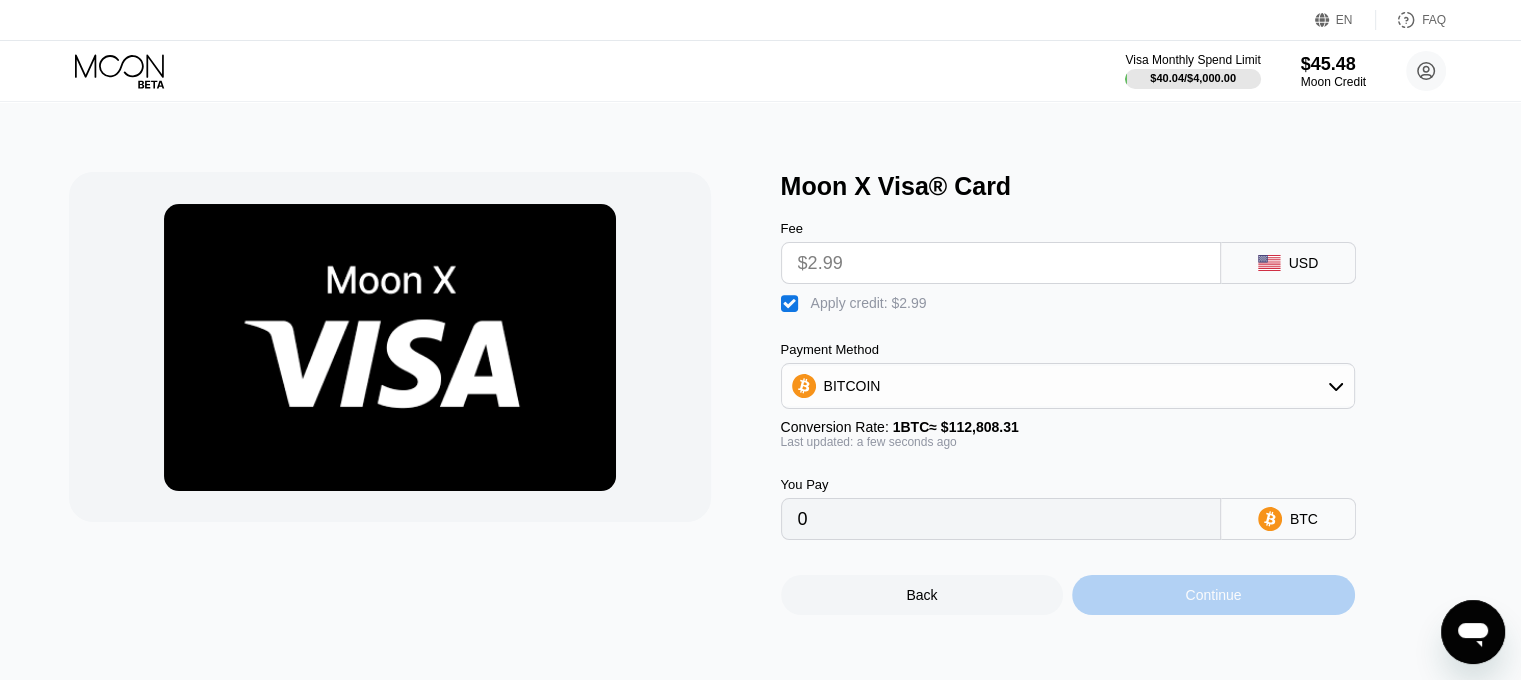 click on "Continue" at bounding box center (1213, 595) 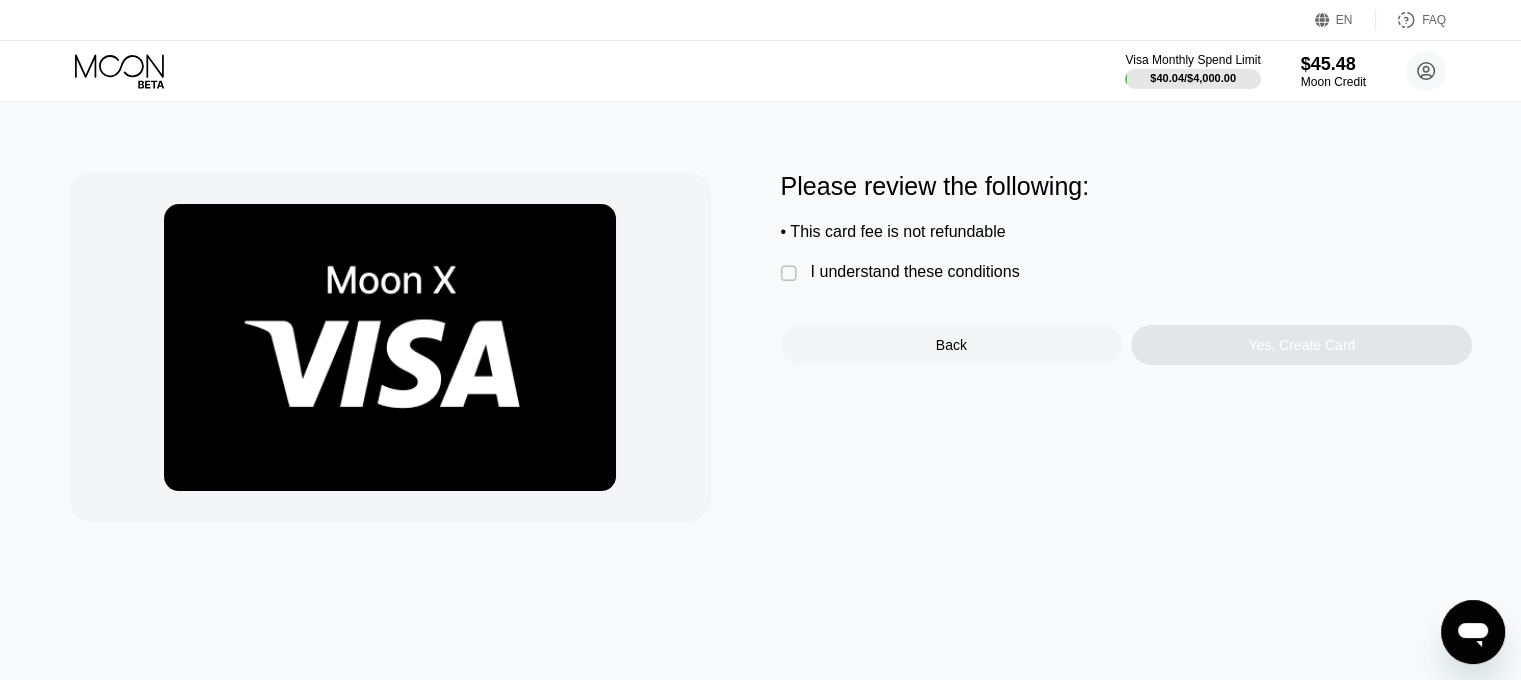 click on "I understand these conditions" at bounding box center [915, 272] 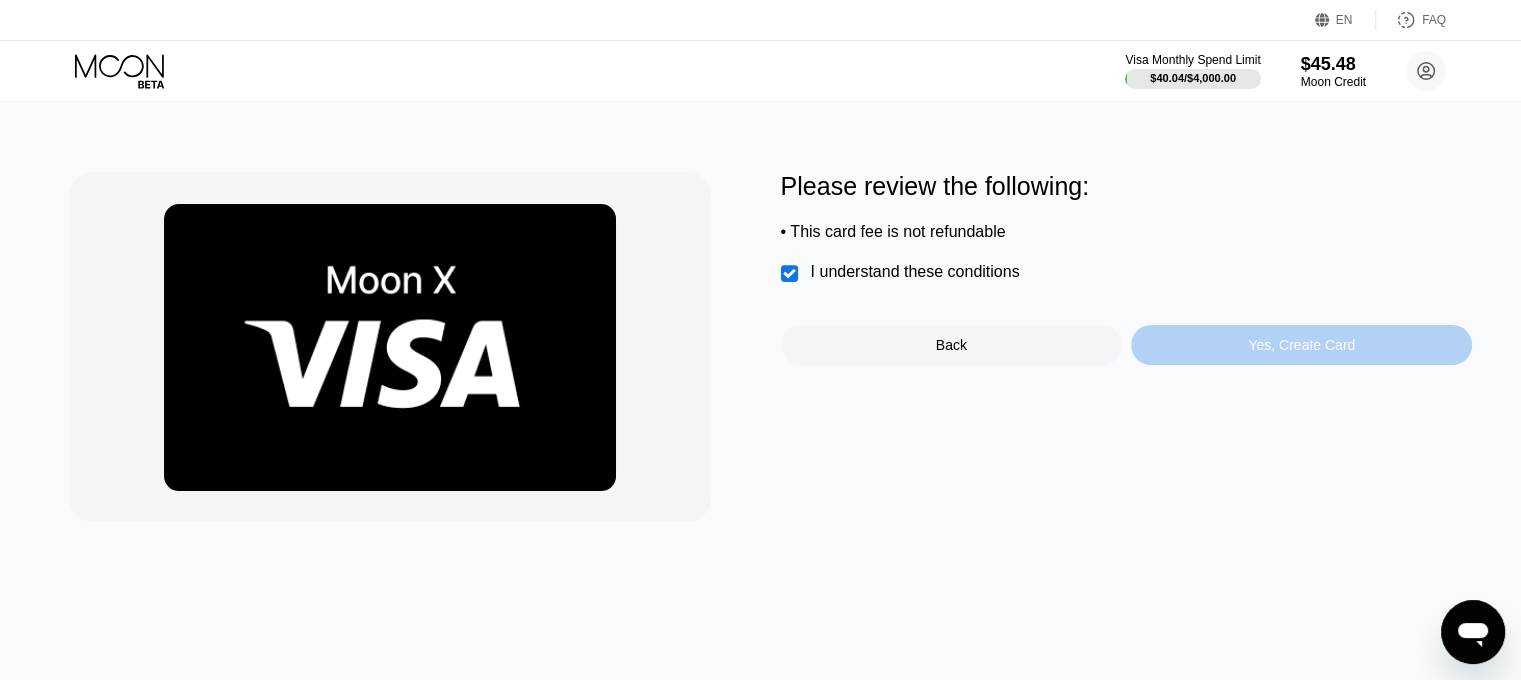 click on "Yes, Create Card" at bounding box center (1301, 345) 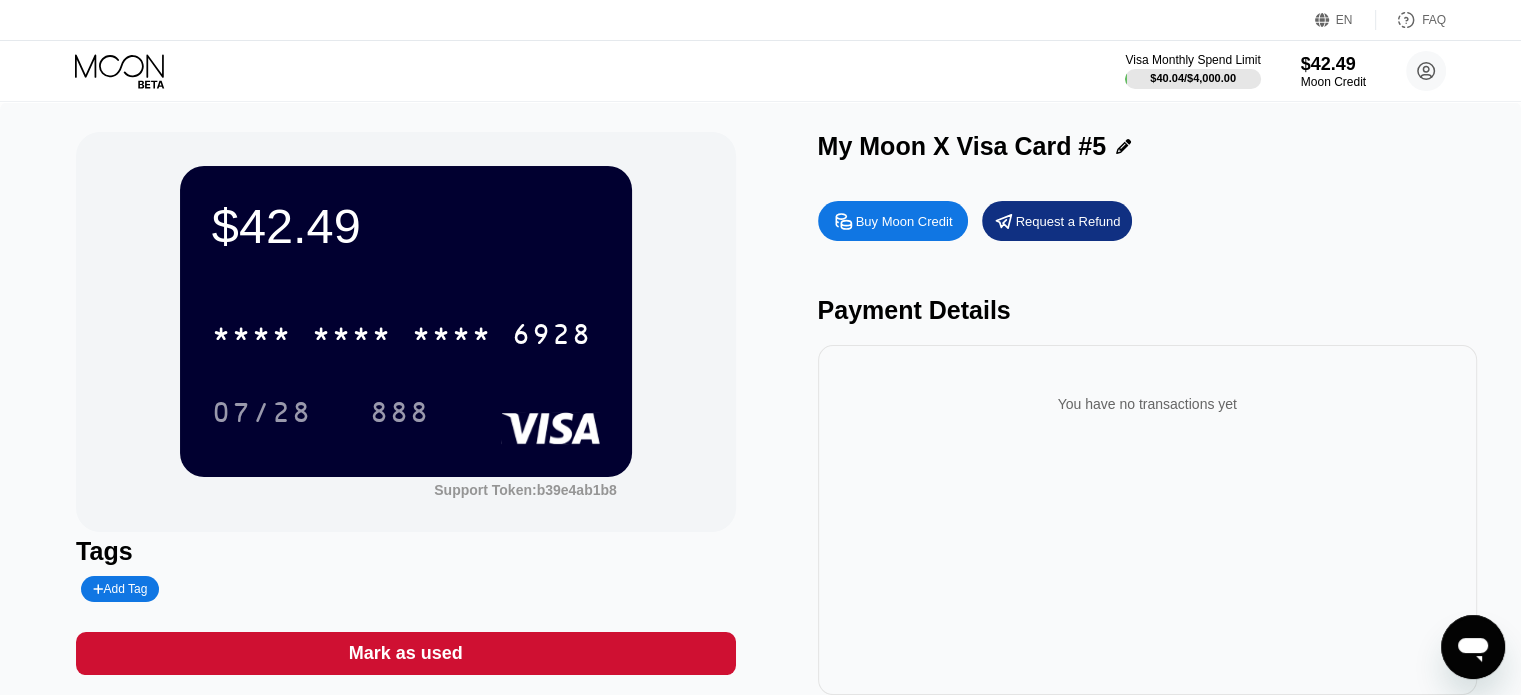 click on "* * * * * * * * * * * * 6928 07/28 888" at bounding box center (406, 353) 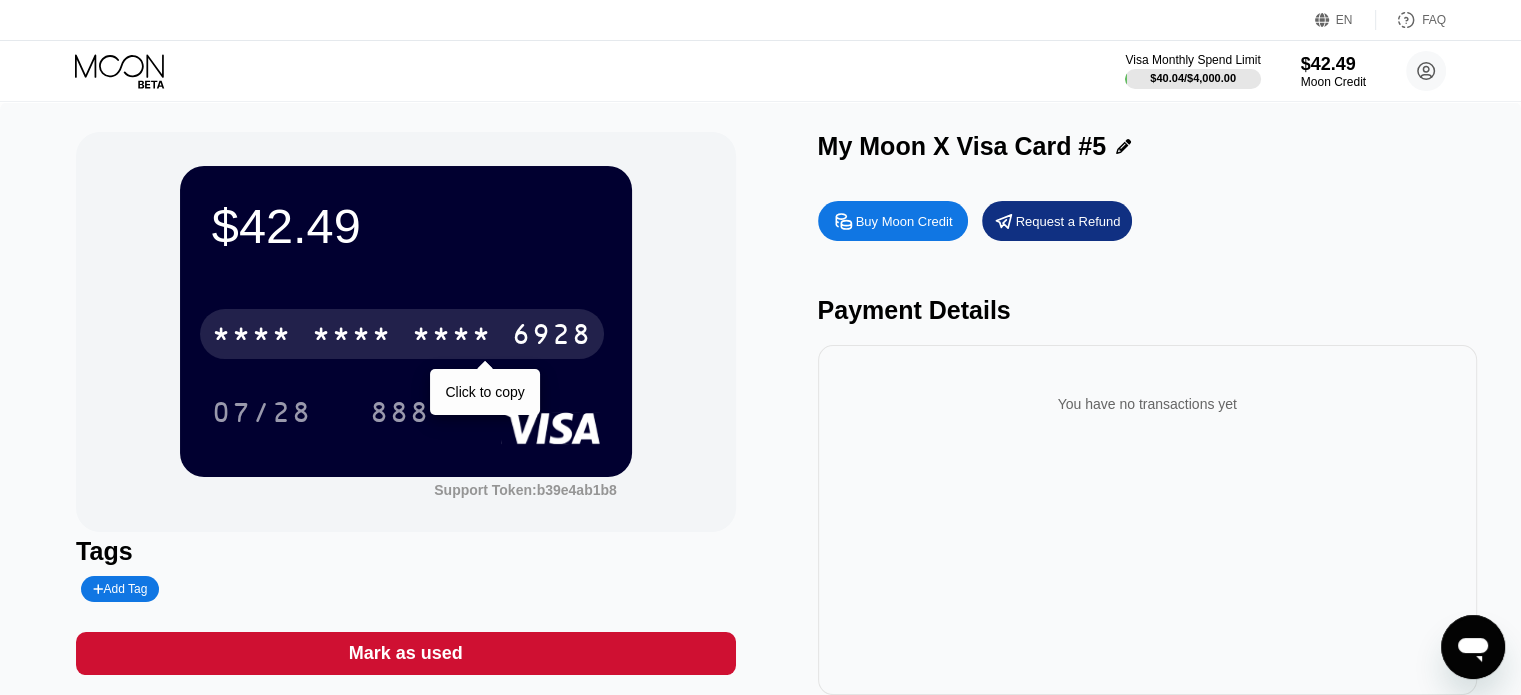 click on "6928" at bounding box center (552, 337) 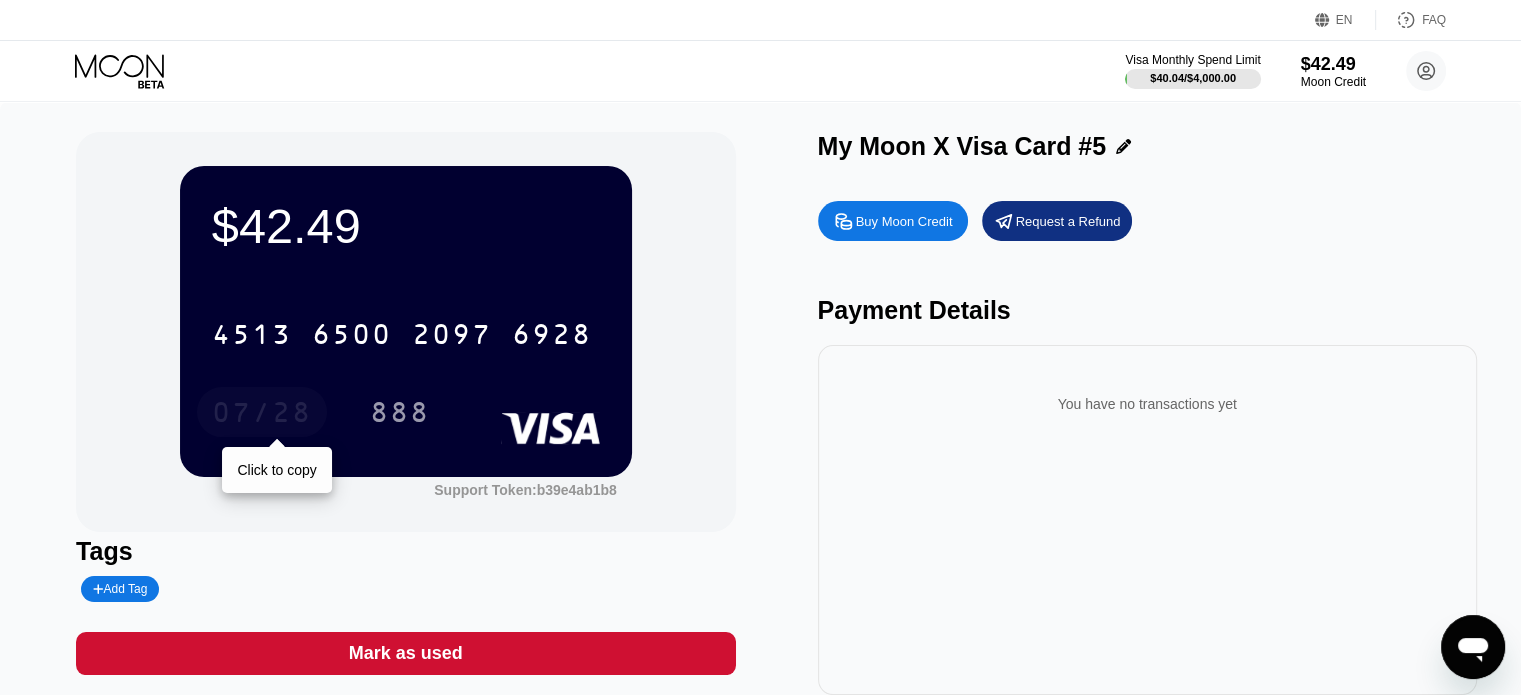 click on "07/28" at bounding box center [262, 415] 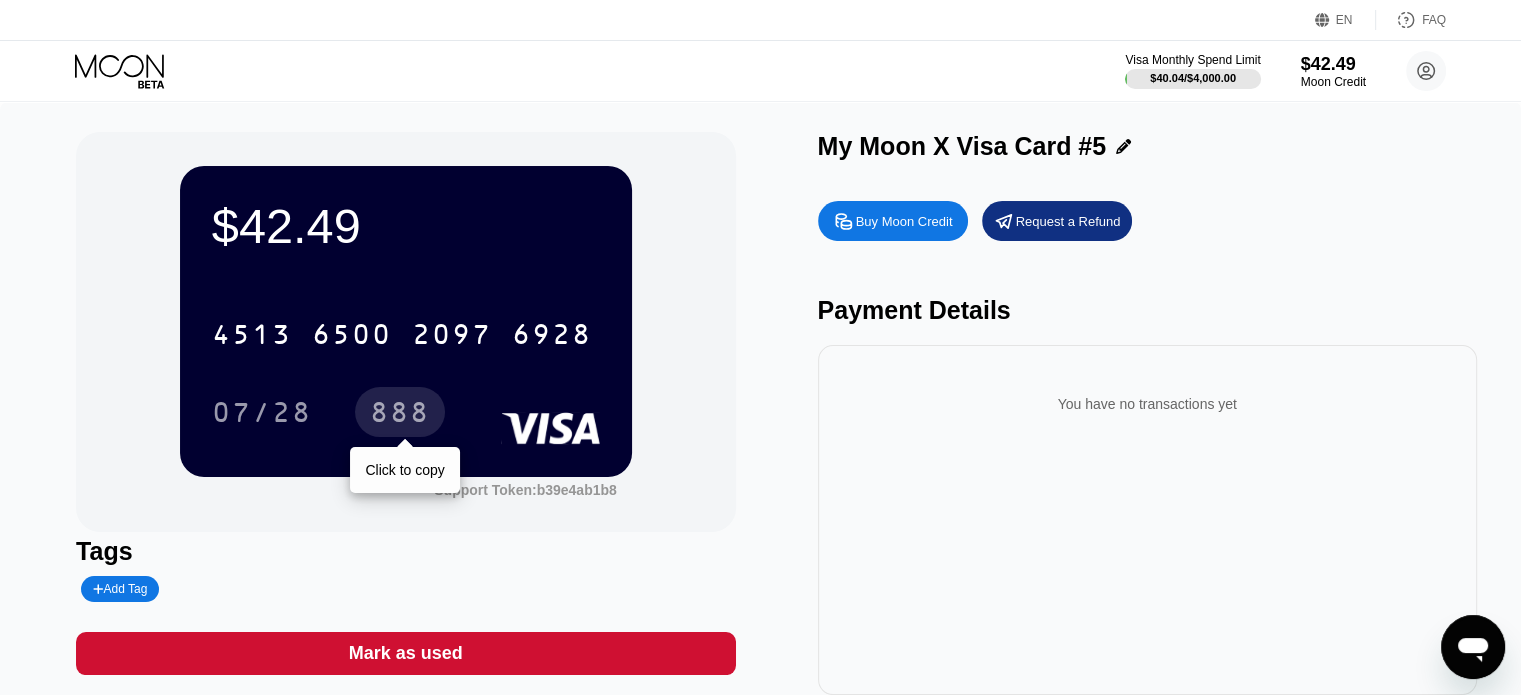 click on "888" at bounding box center (400, 415) 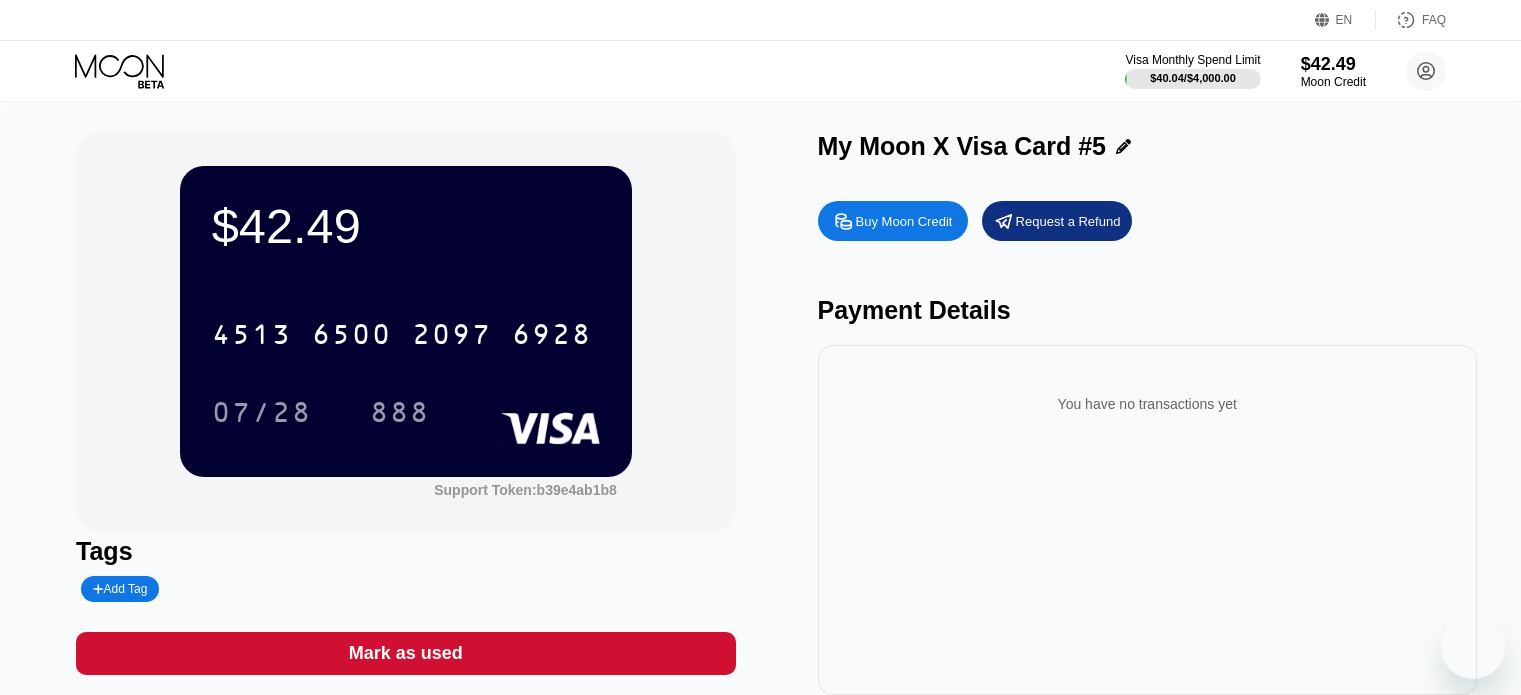 scroll, scrollTop: 0, scrollLeft: 0, axis: both 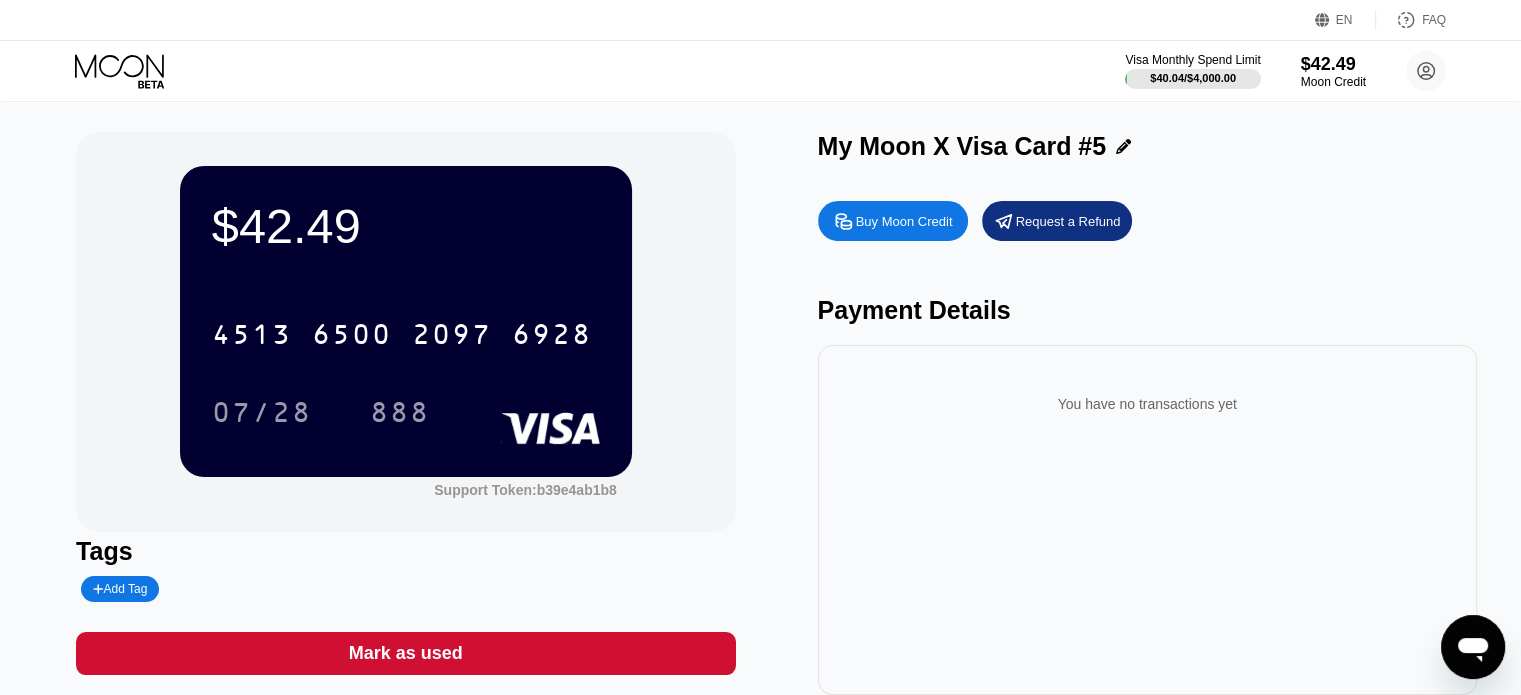 click 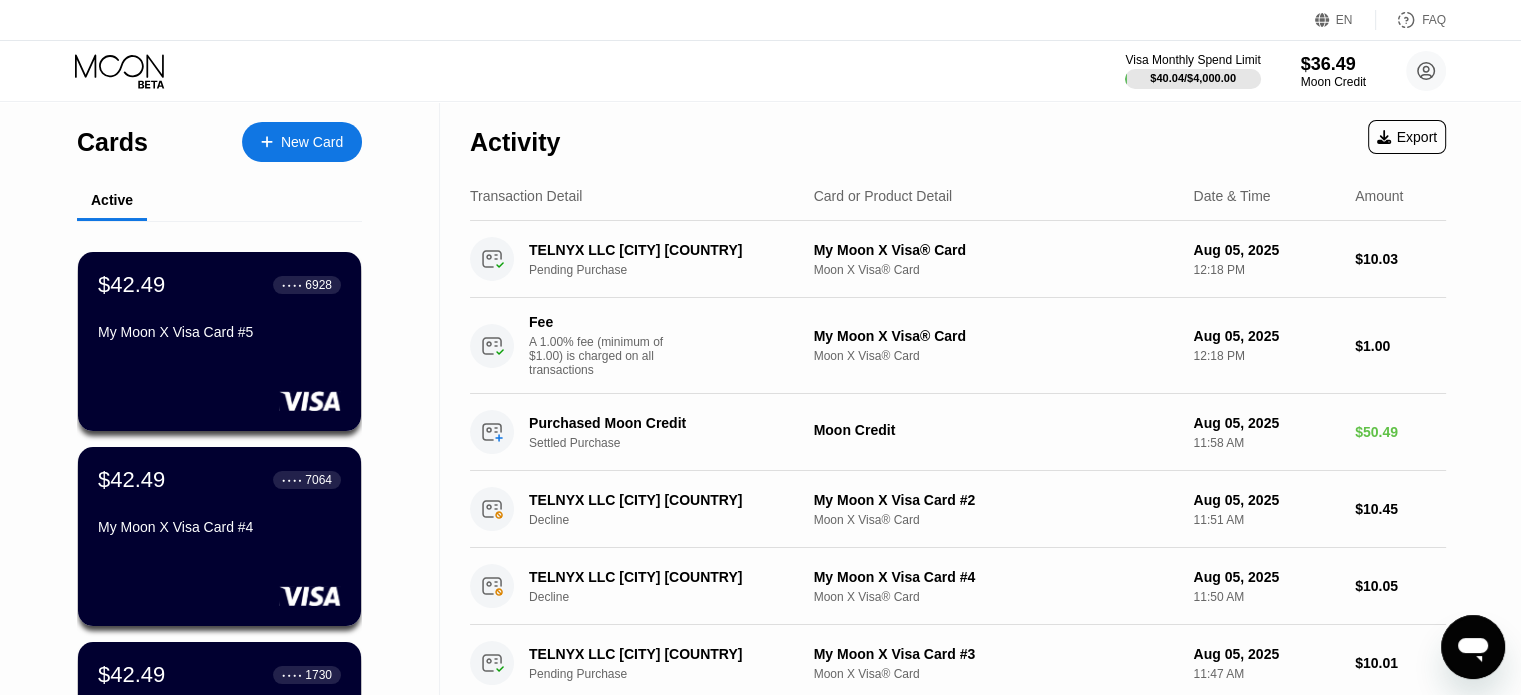 click on "New Card" at bounding box center [312, 142] 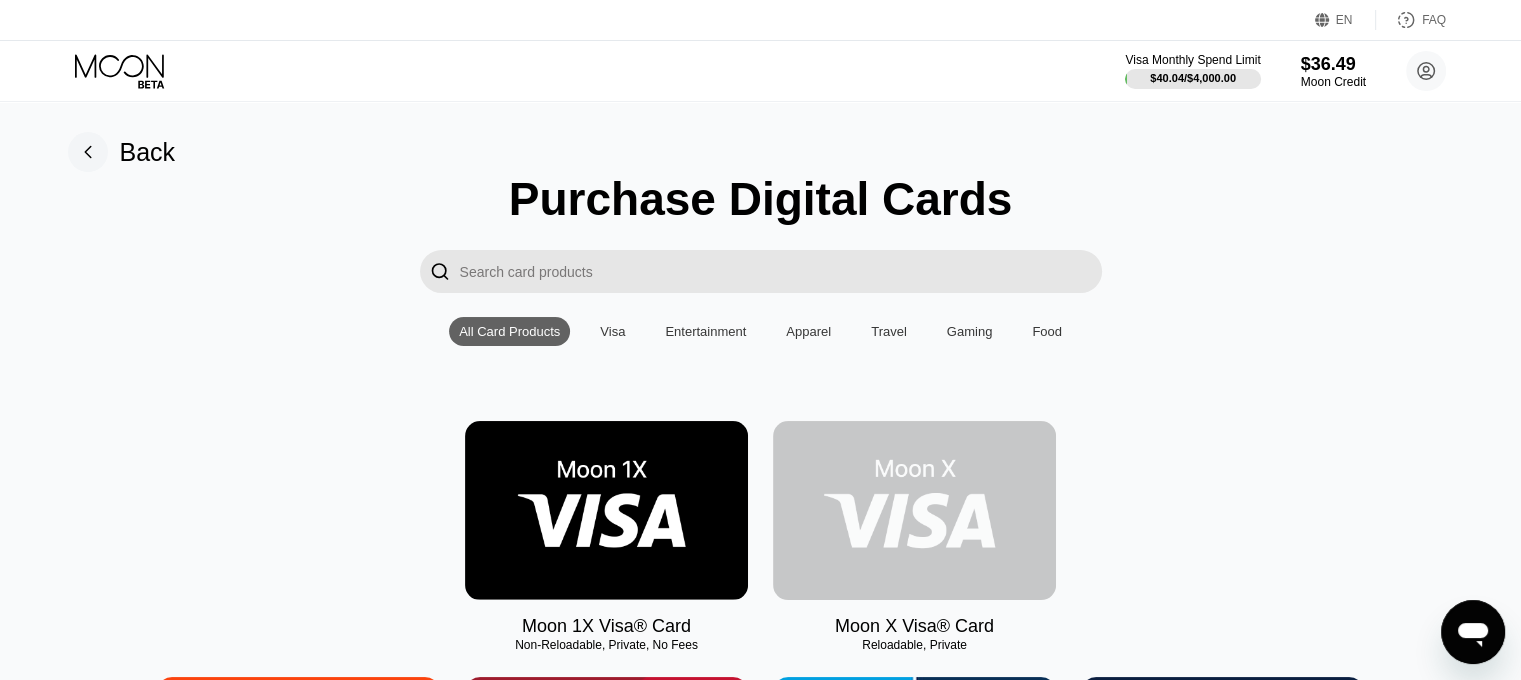 click at bounding box center [914, 510] 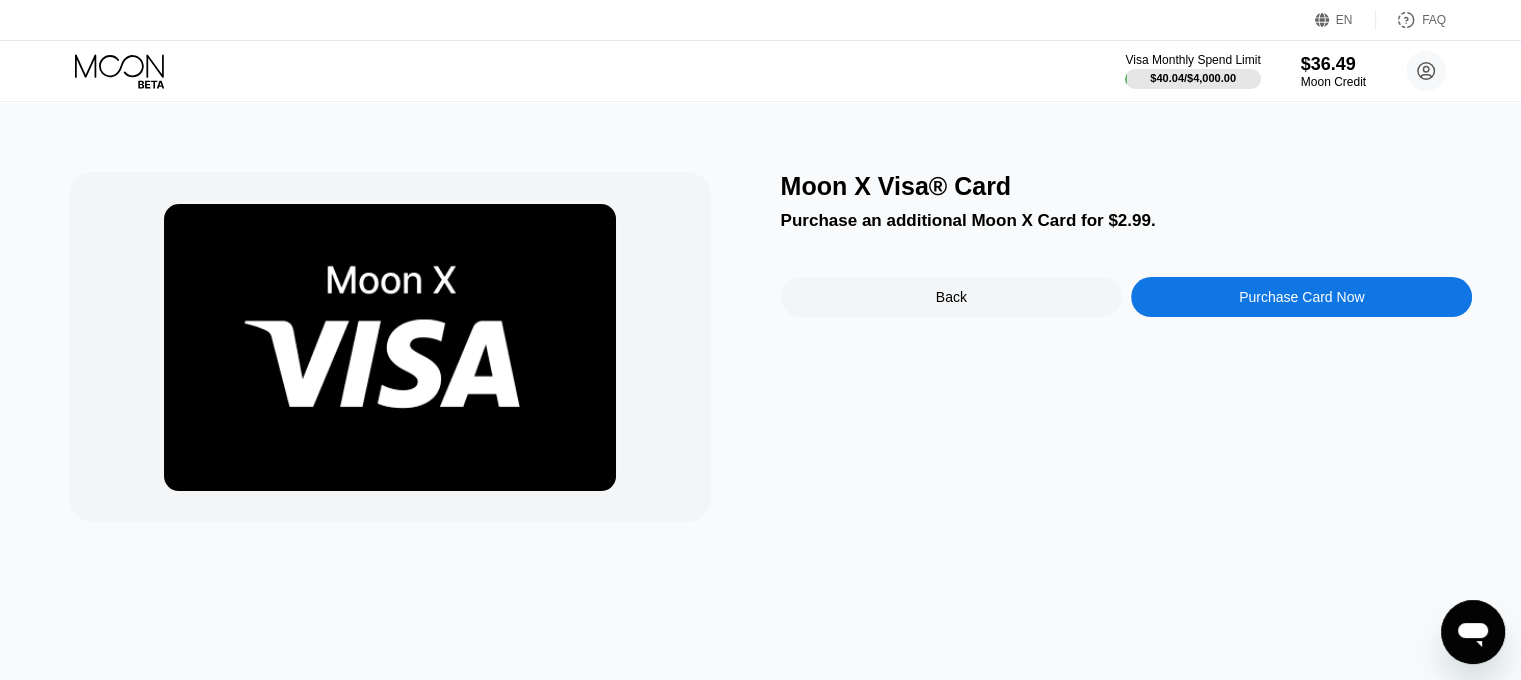 click on "Purchase Card Now" at bounding box center (1301, 297) 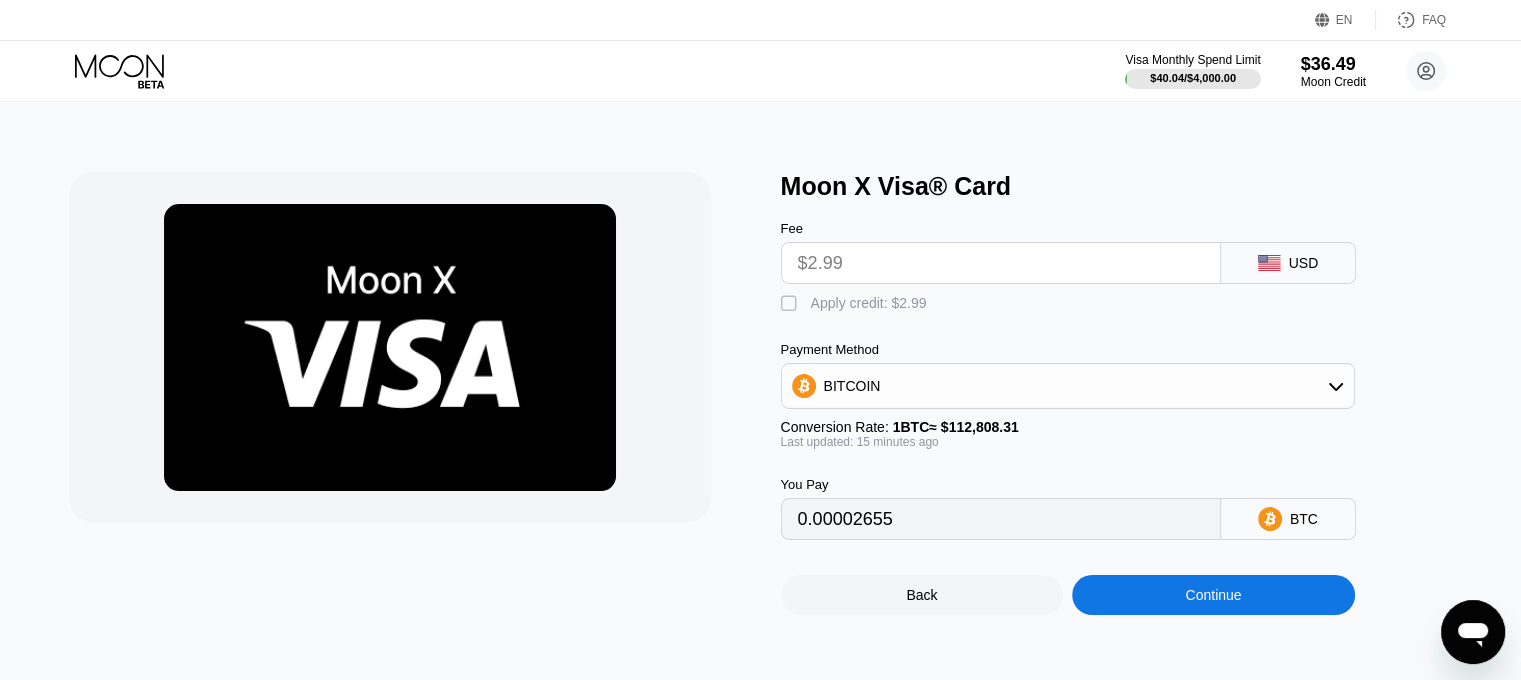 click on "" at bounding box center [791, 304] 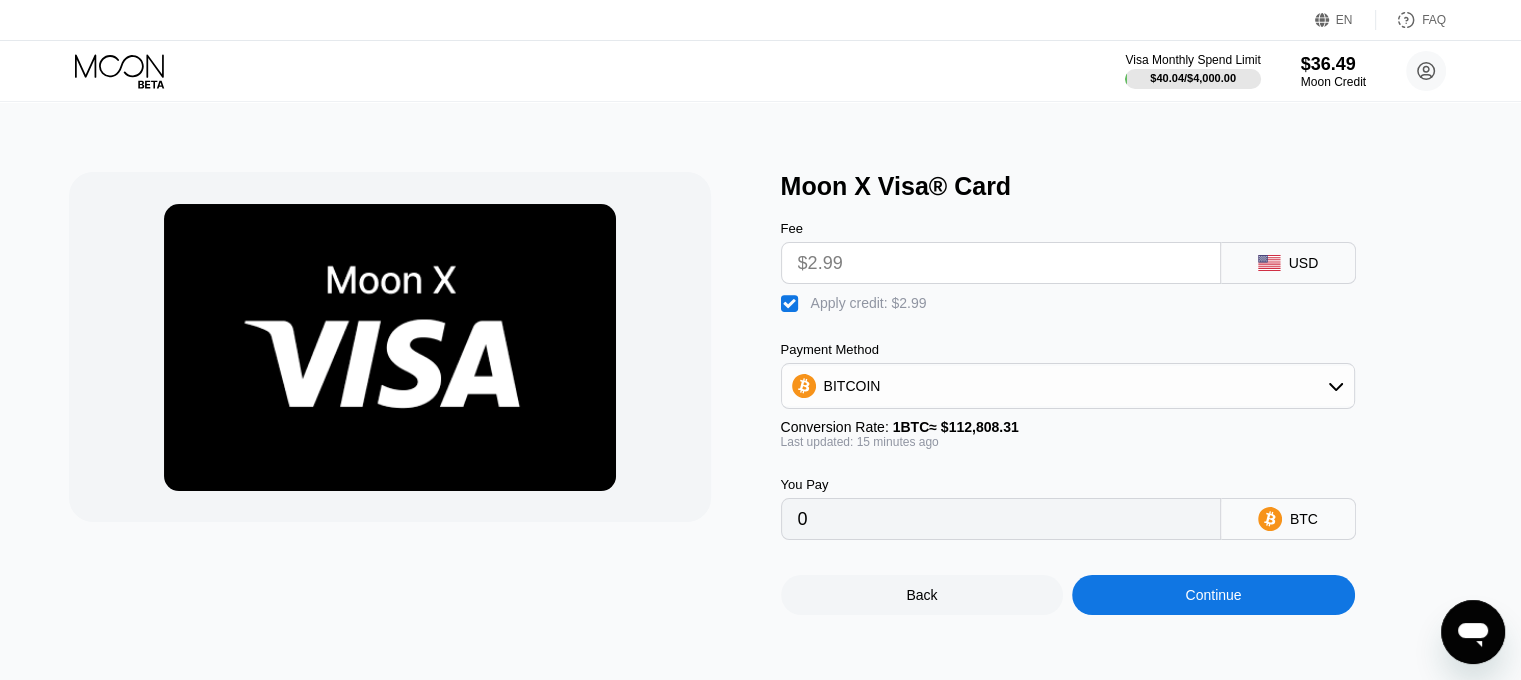 click on "Continue" at bounding box center (1213, 595) 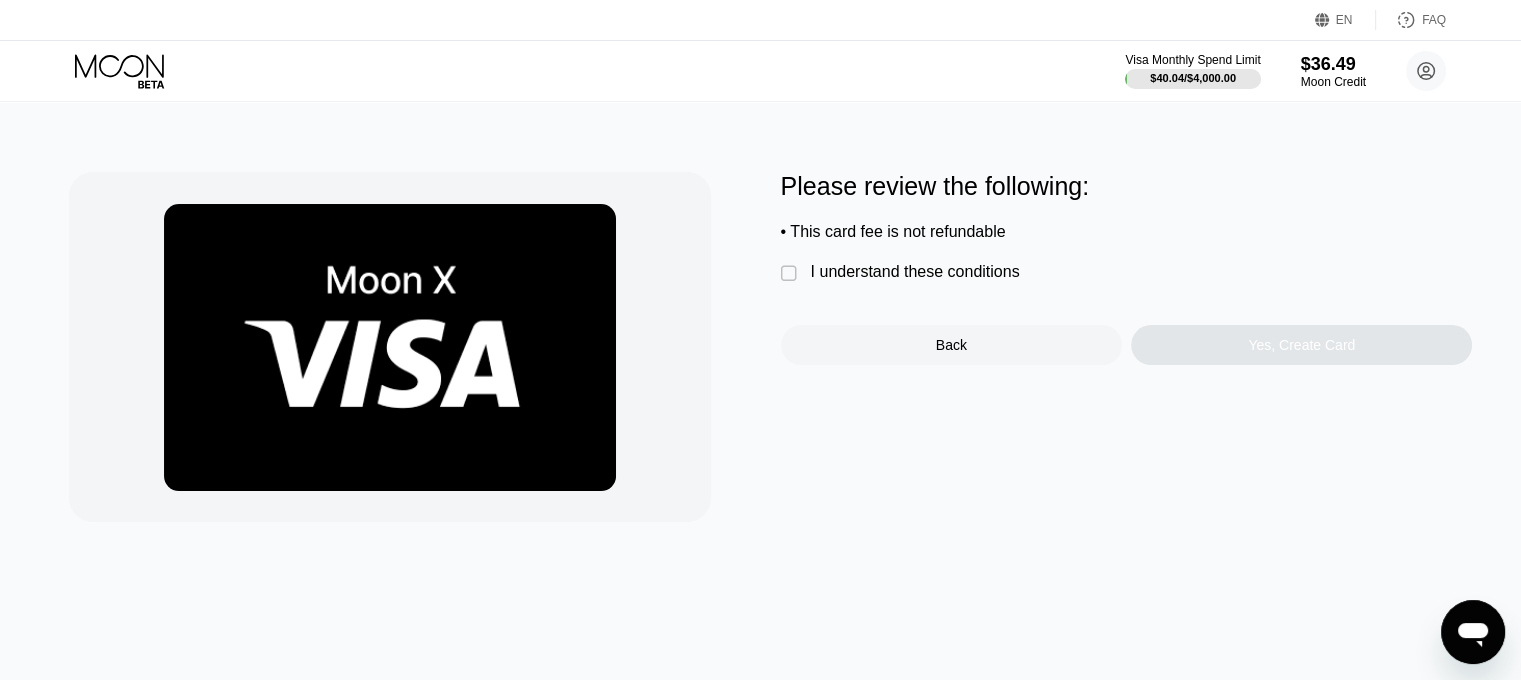 click on "I understand these conditions" at bounding box center [915, 272] 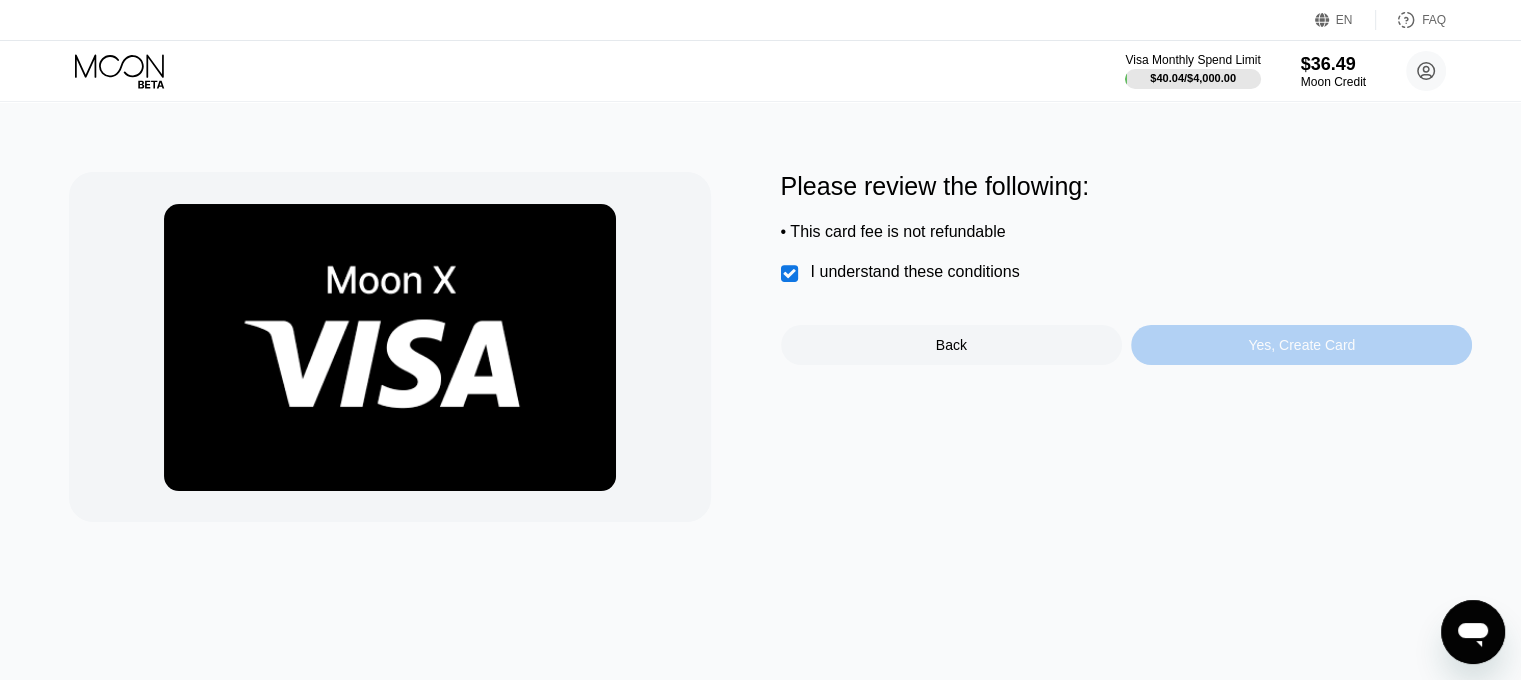 click on "Yes, Create Card" at bounding box center (1301, 345) 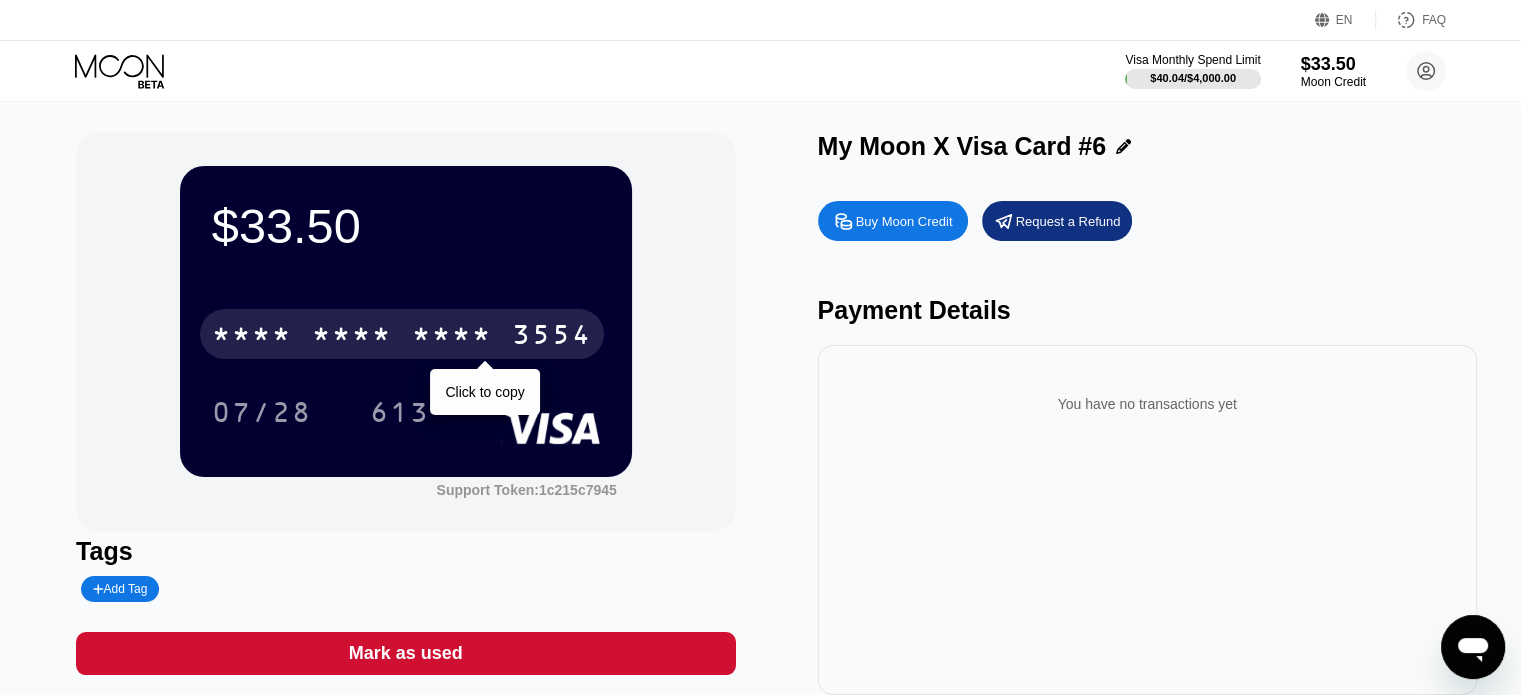 click on "3554" at bounding box center (552, 337) 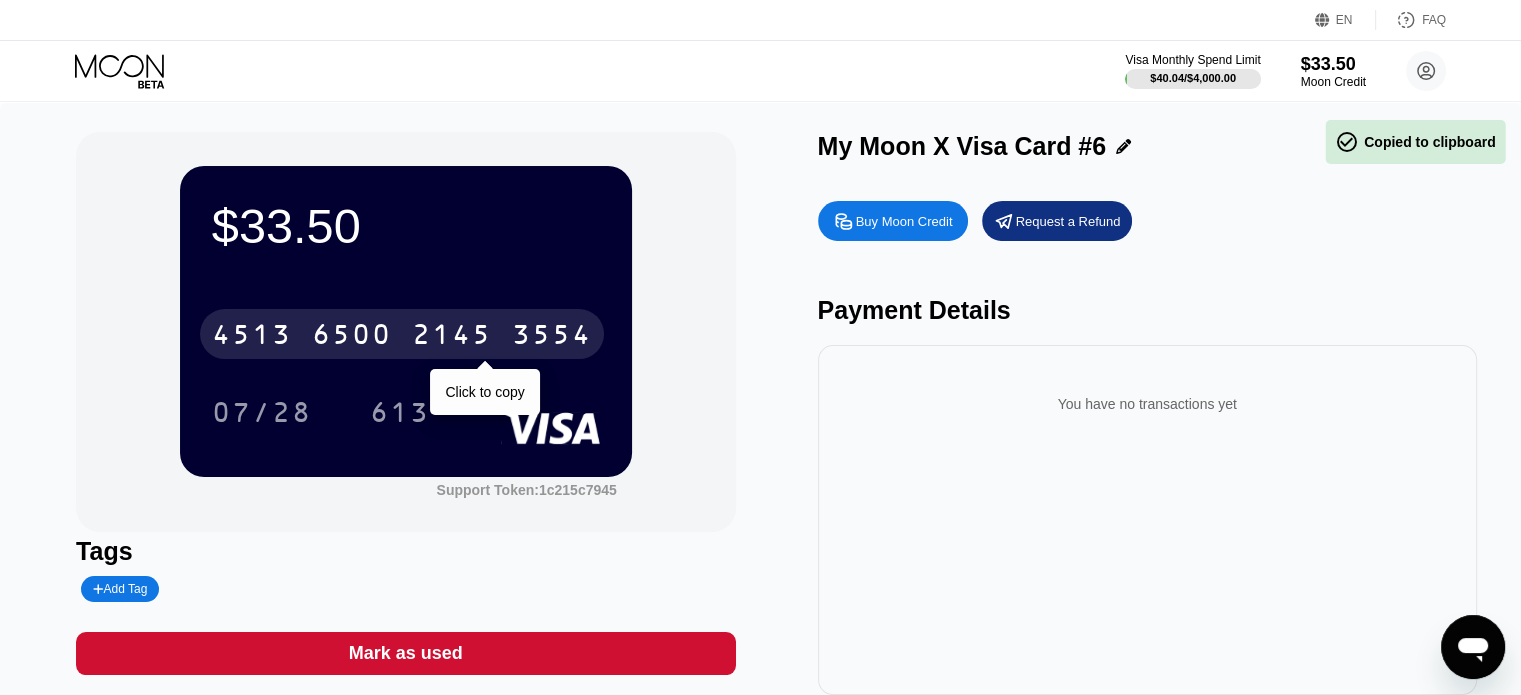 click on "3554" at bounding box center [552, 337] 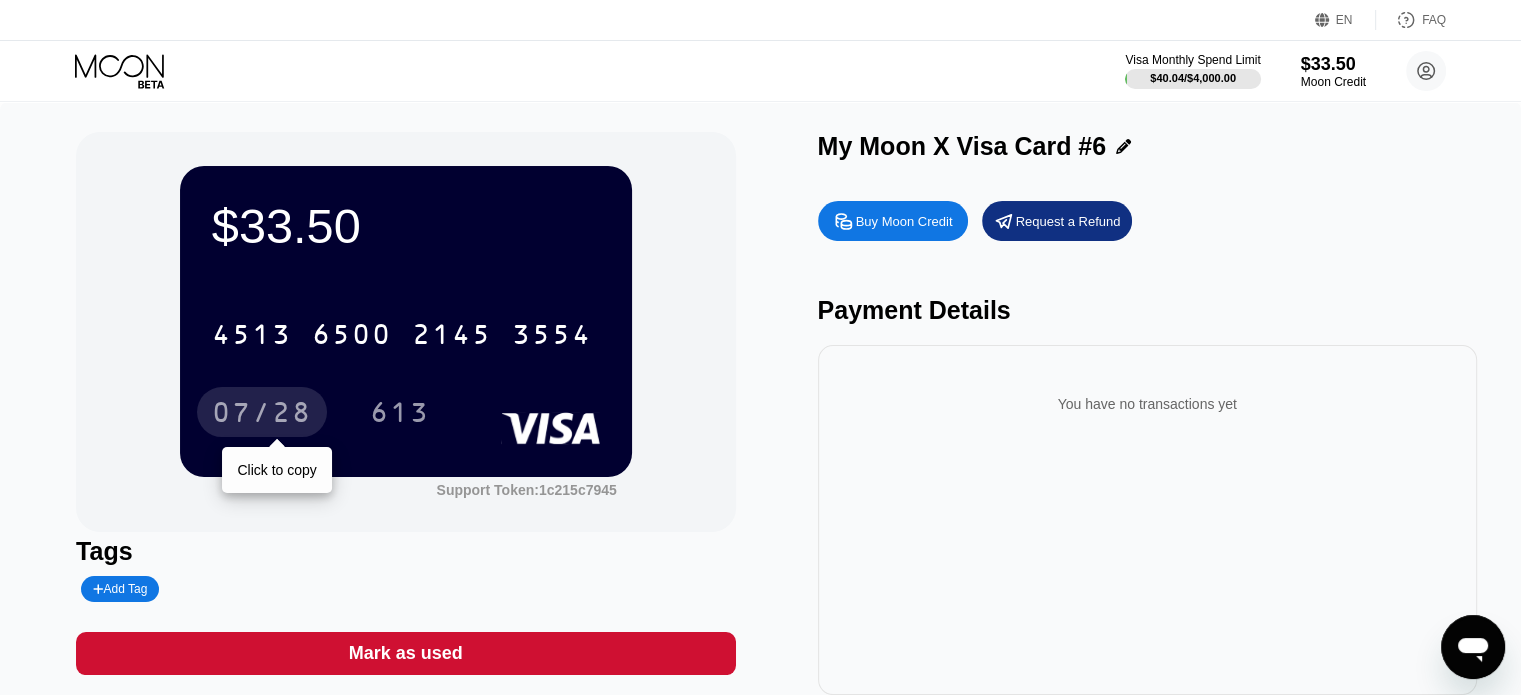 click on "07/28" at bounding box center (262, 415) 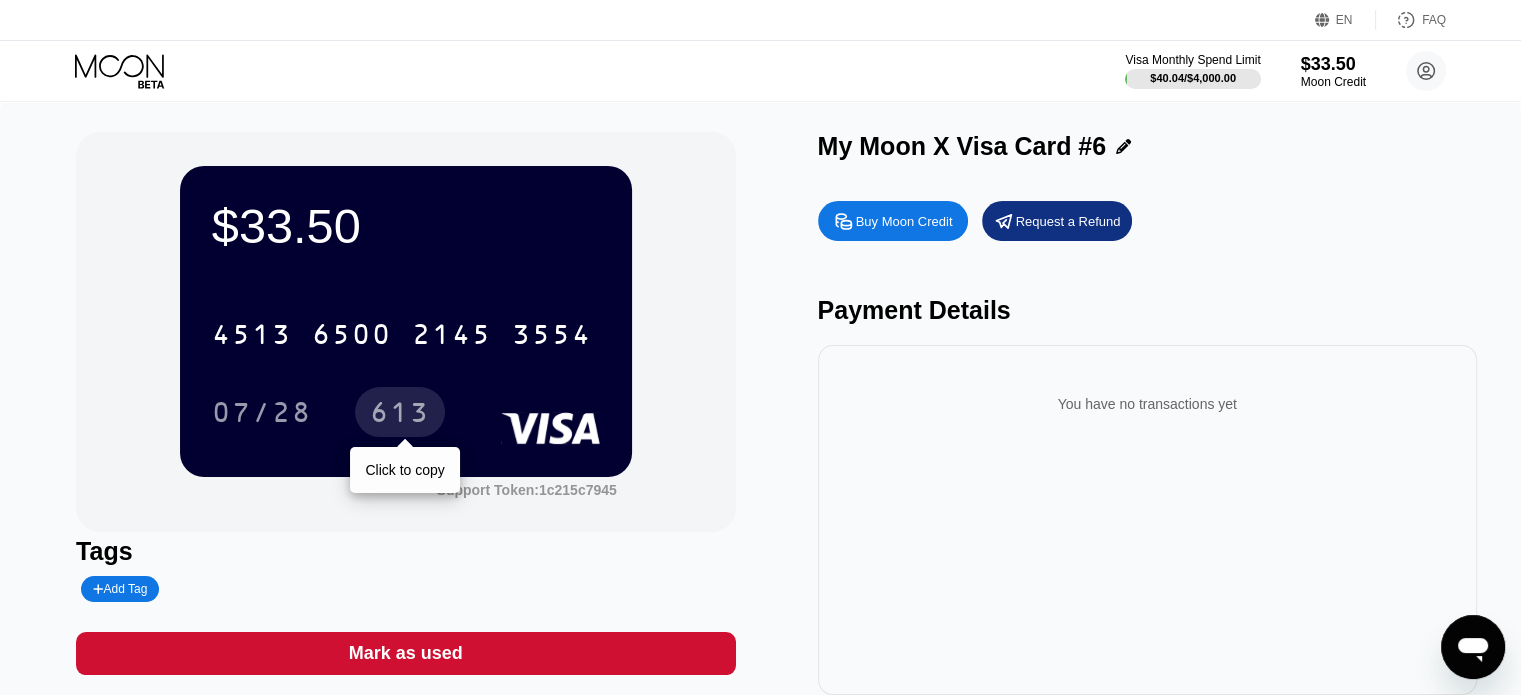 click on "613" at bounding box center (400, 415) 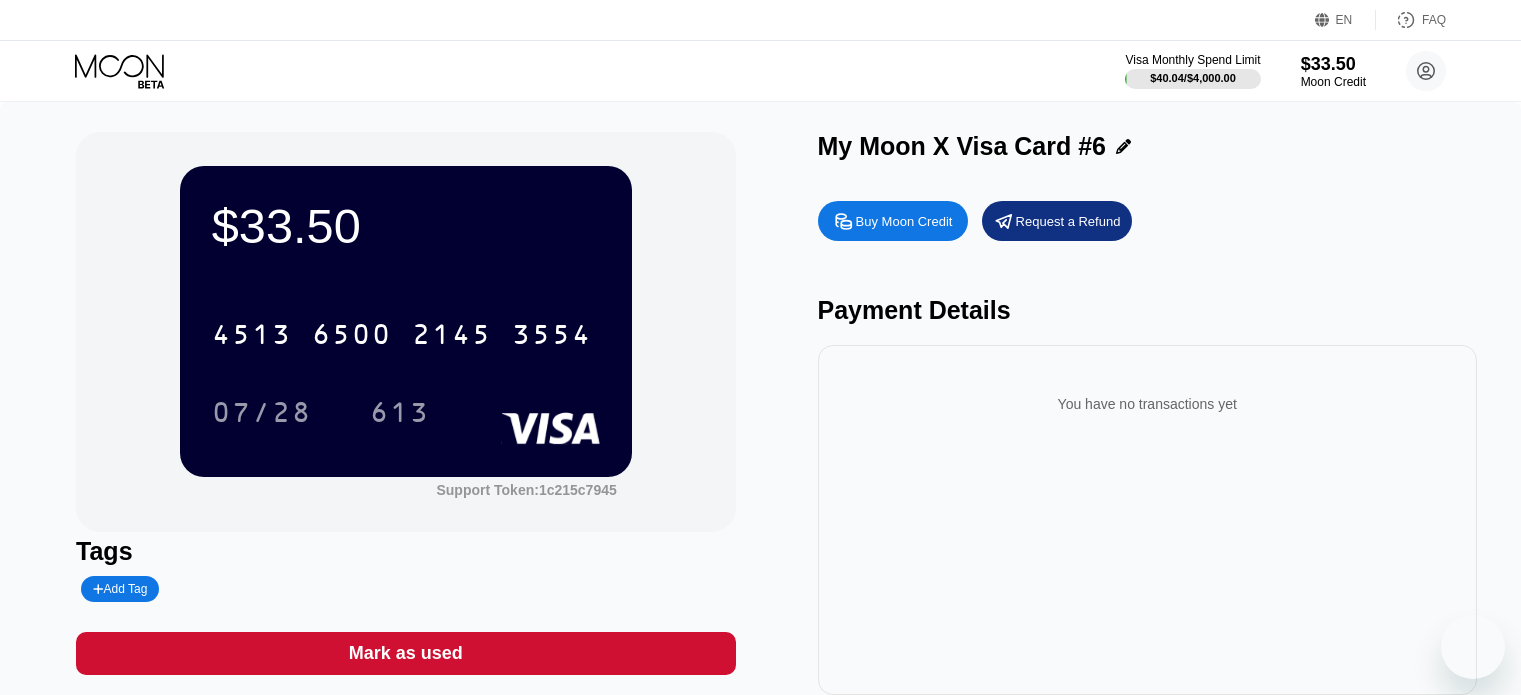 scroll, scrollTop: 0, scrollLeft: 0, axis: both 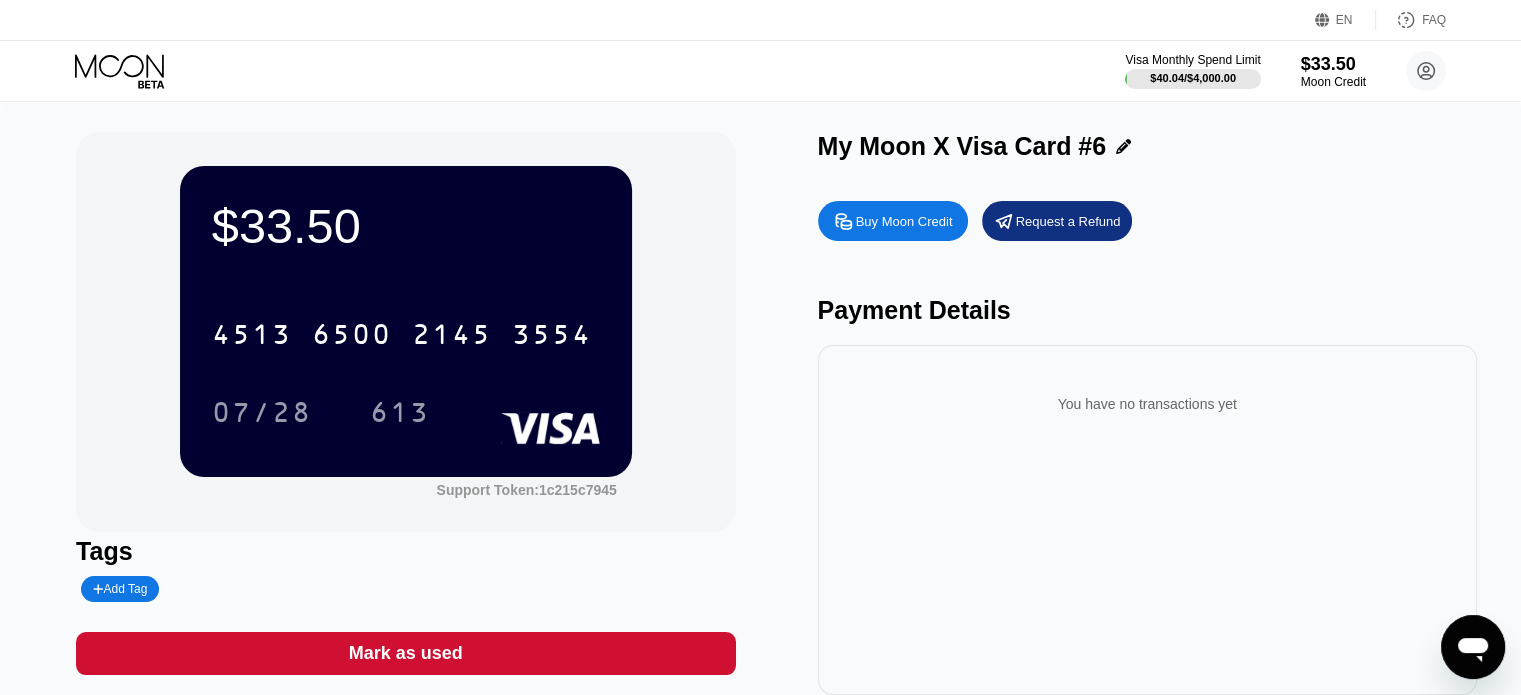click 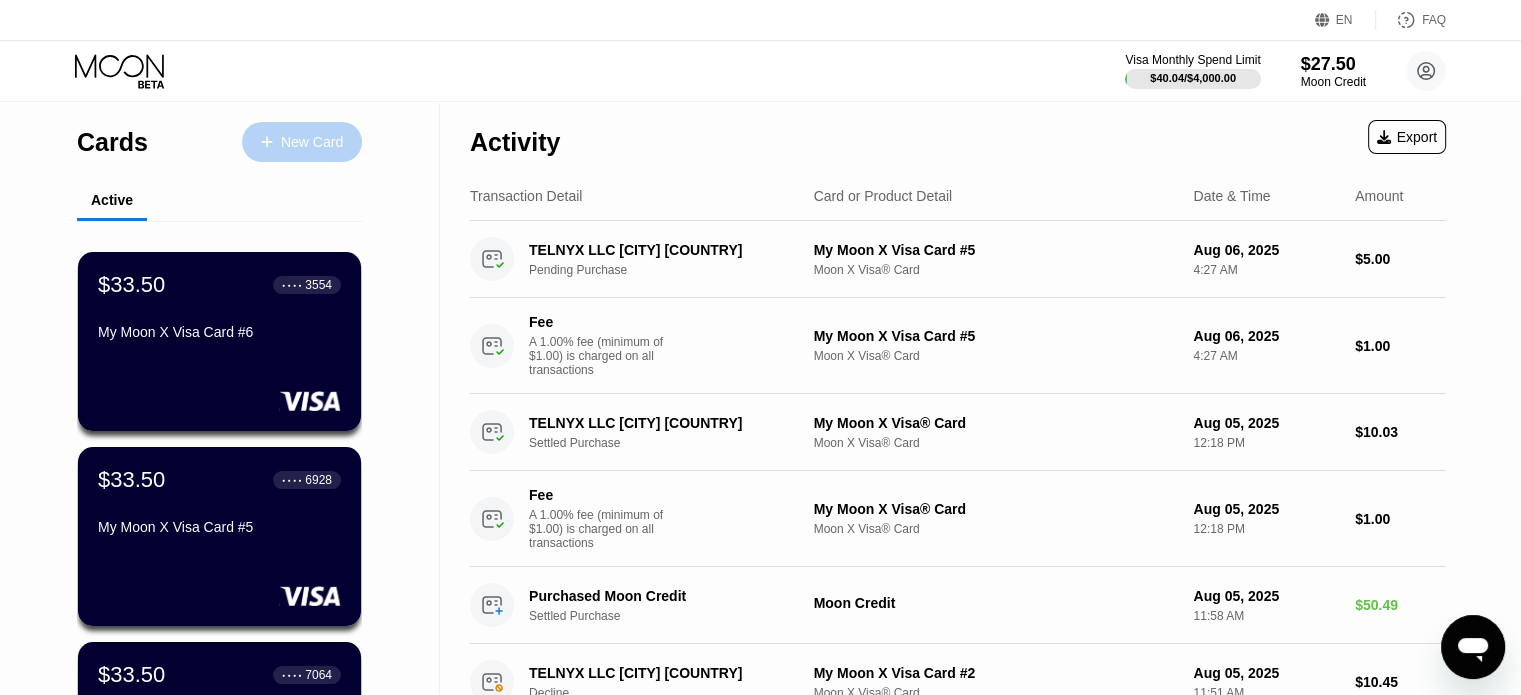 click on "New Card" at bounding box center [312, 142] 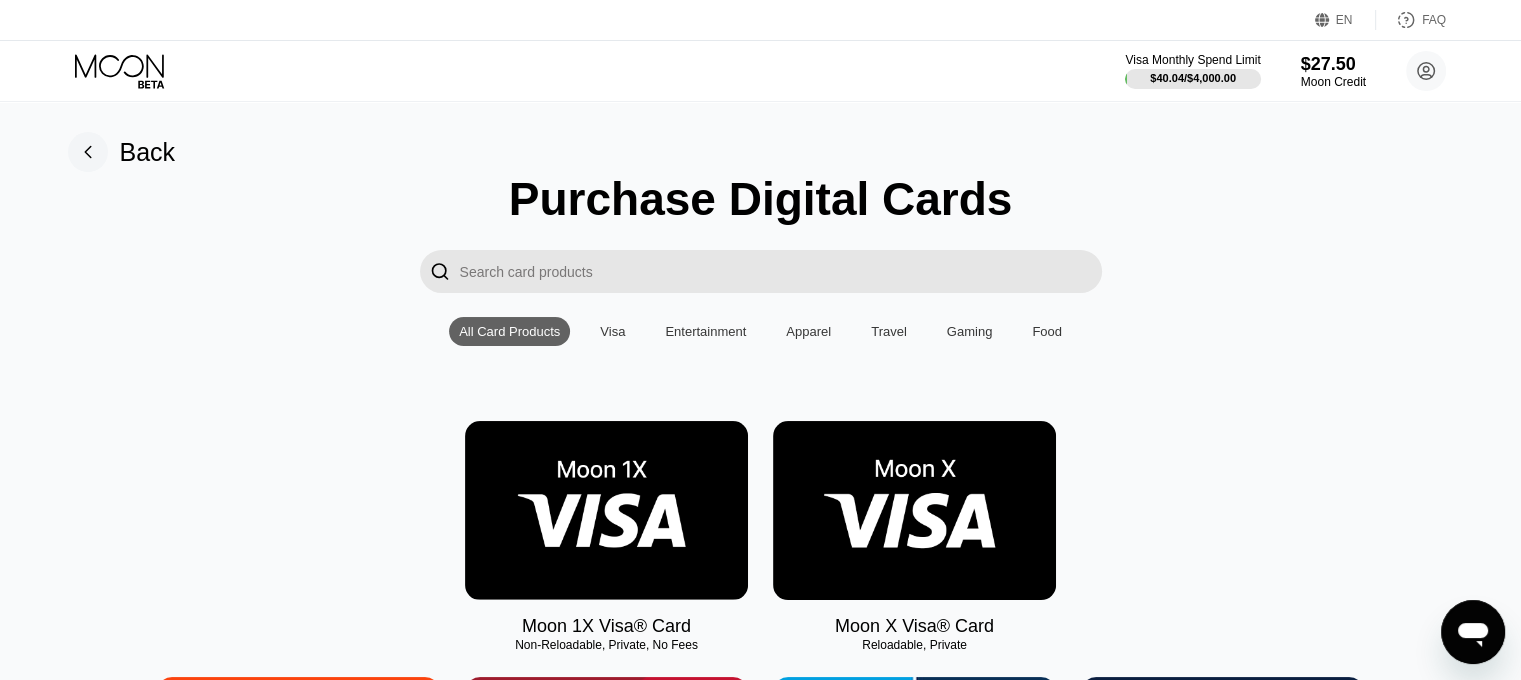 click at bounding box center [914, 510] 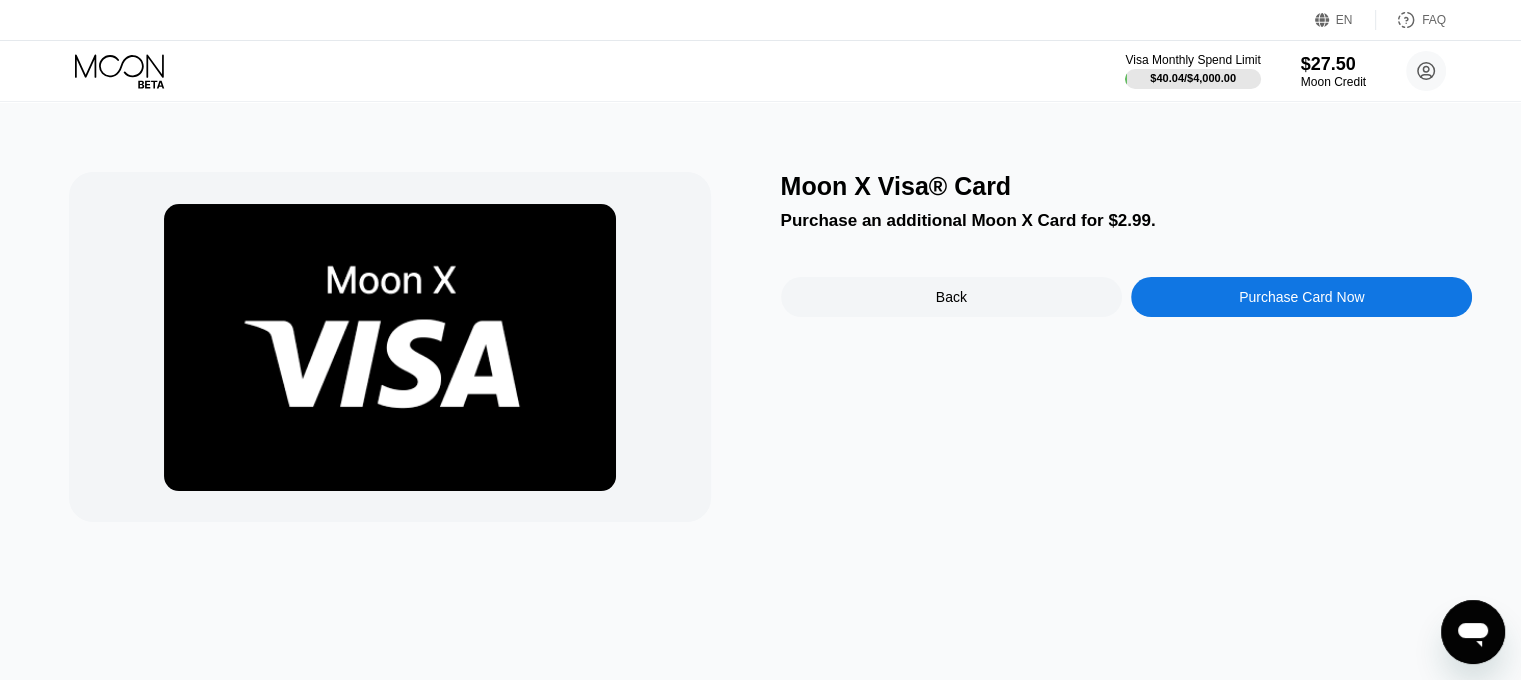 click on "Purchase Card Now" at bounding box center (1301, 297) 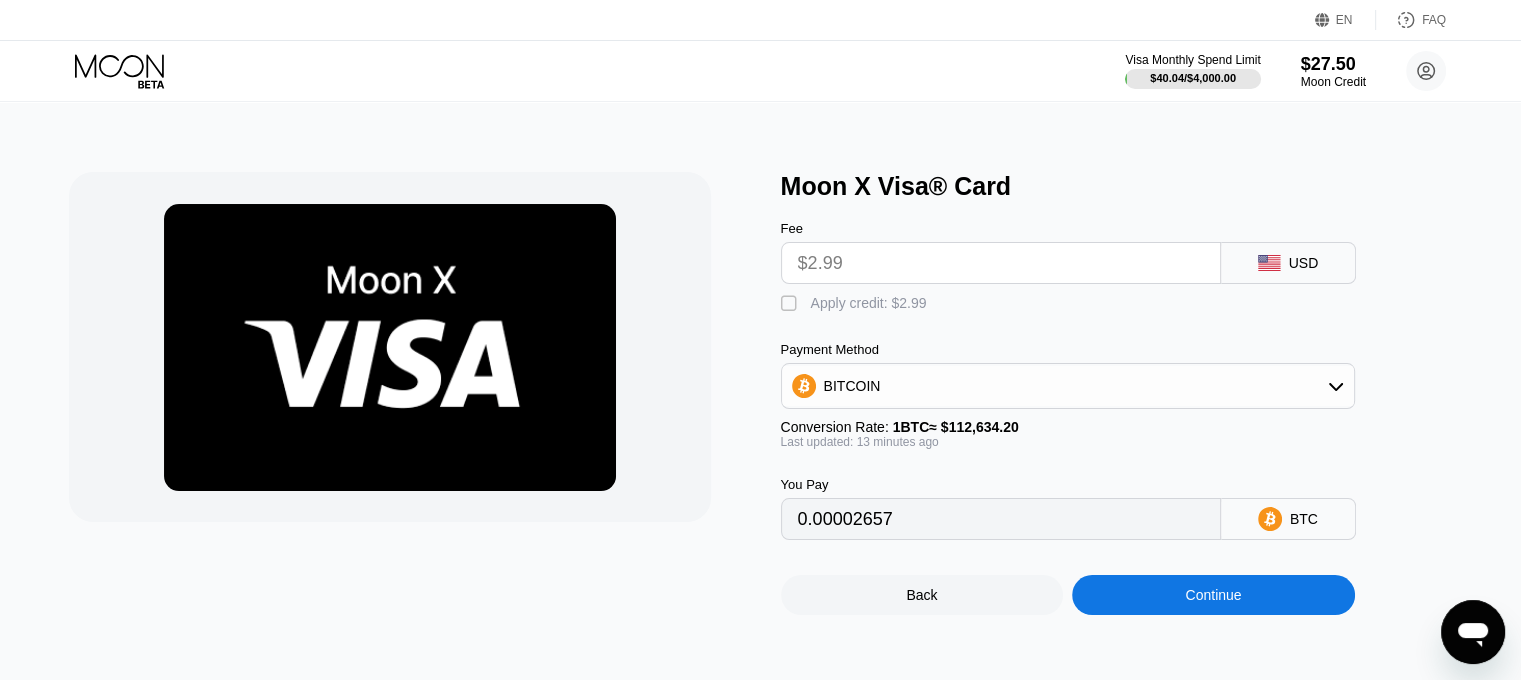 click on "" at bounding box center [791, 304] 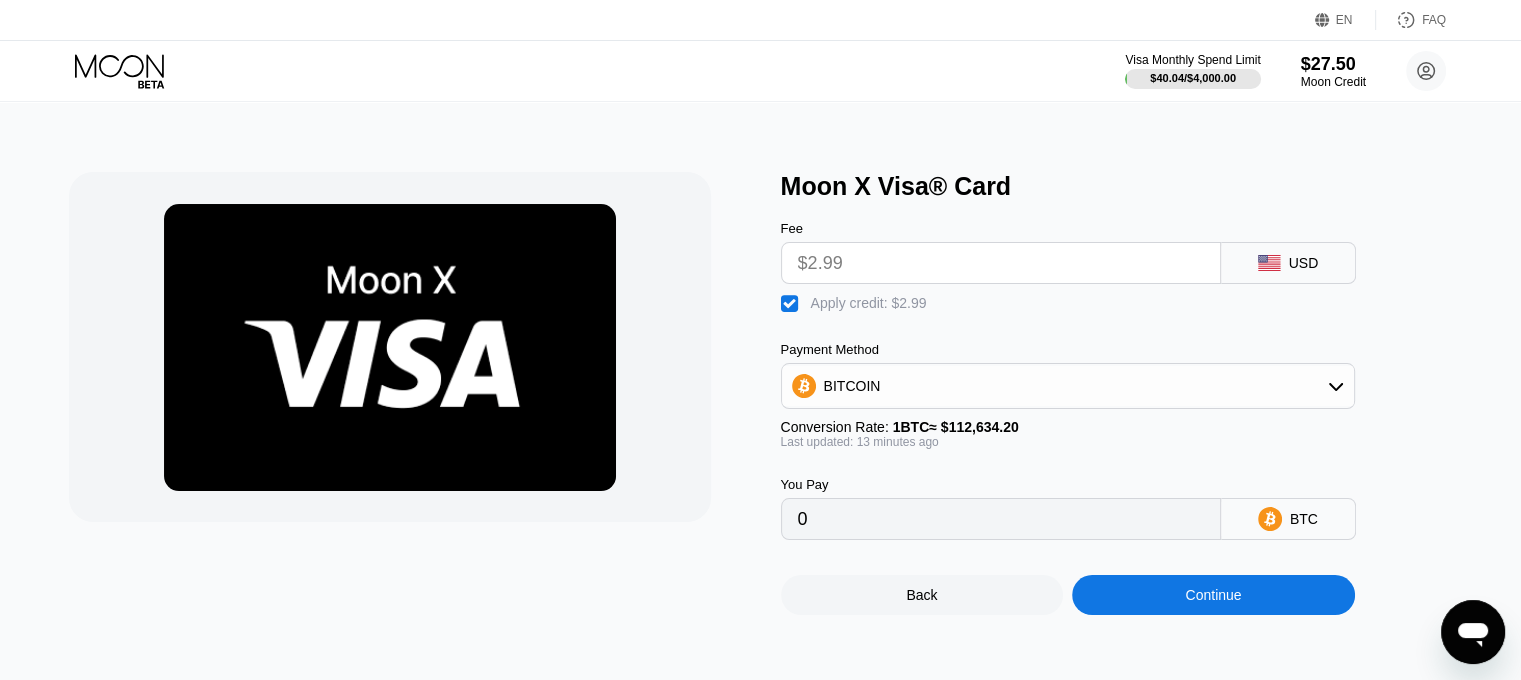 click on "Continue" at bounding box center [1213, 595] 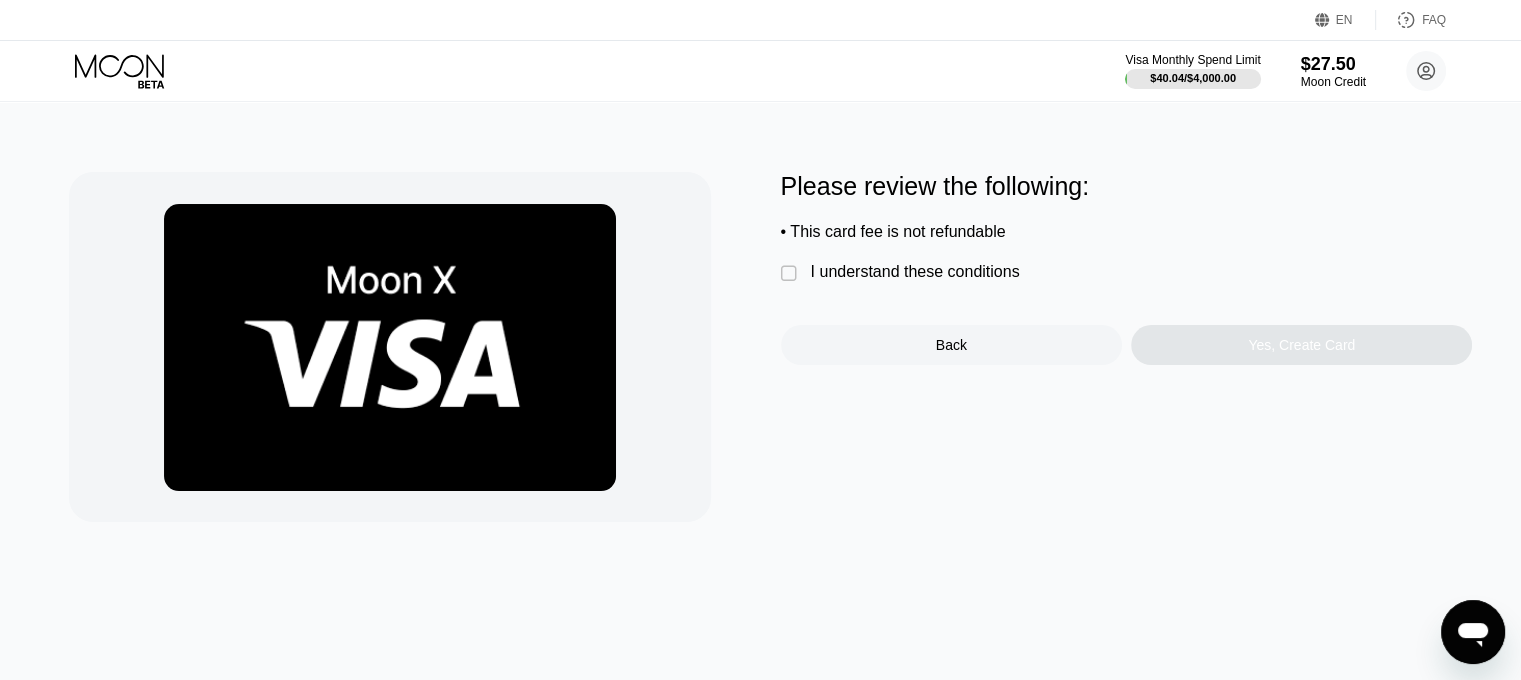 click on "I understand these conditions" at bounding box center [915, 272] 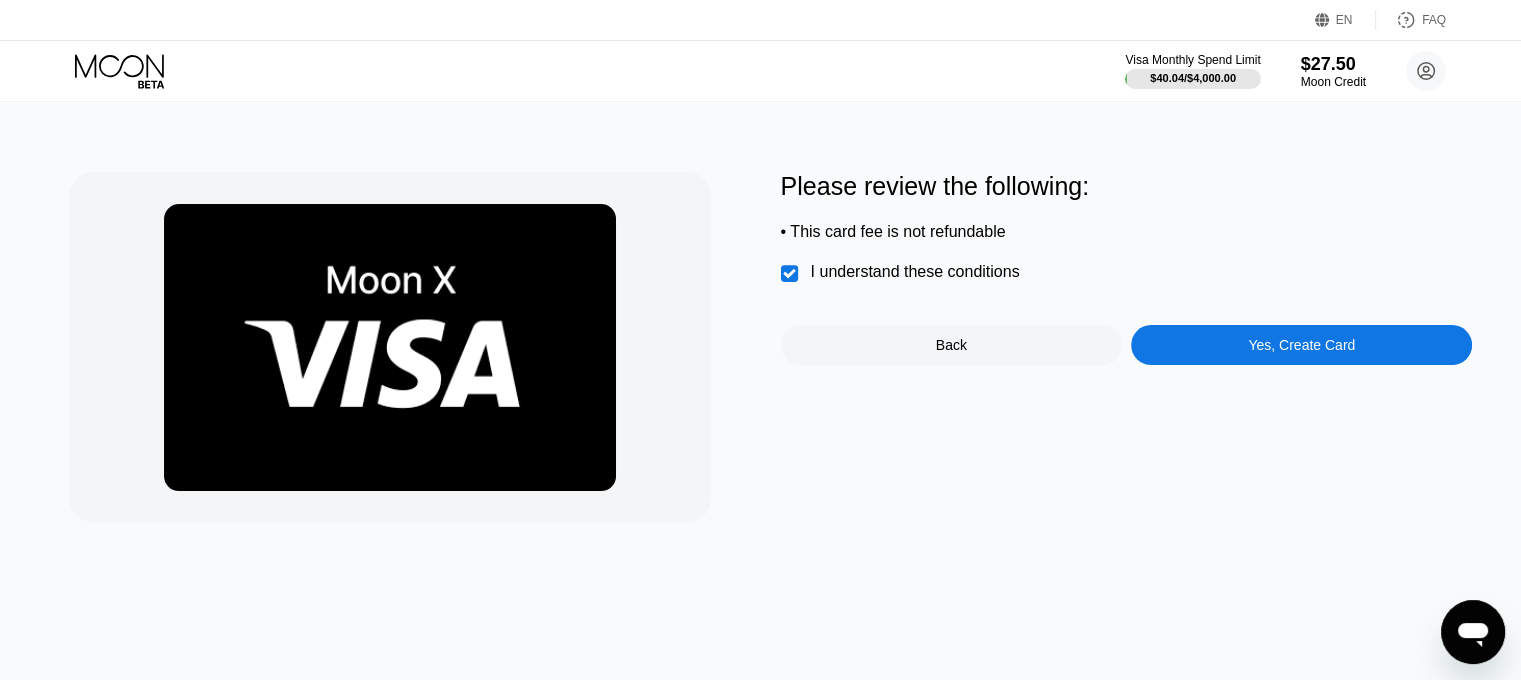 click on "Yes, Create Card" at bounding box center (1301, 345) 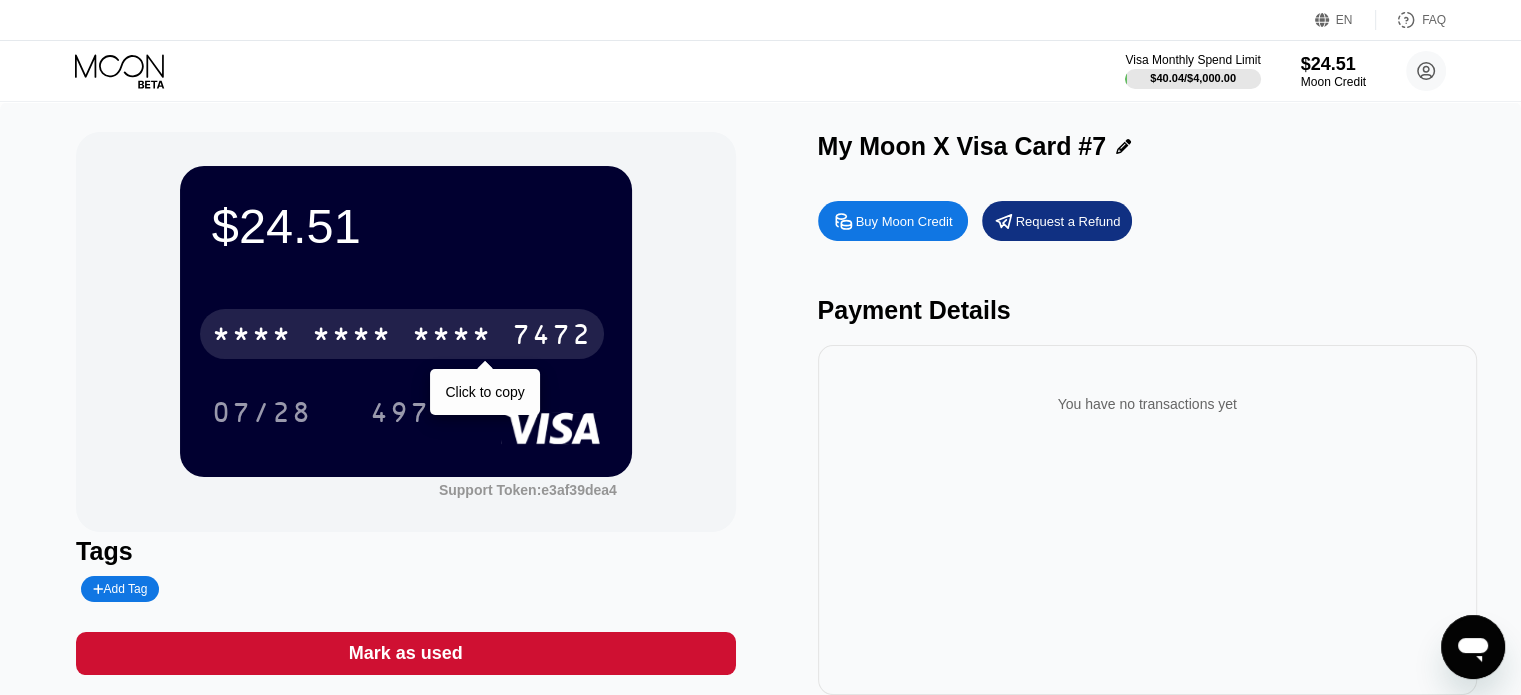click on "* * * *" at bounding box center (452, 337) 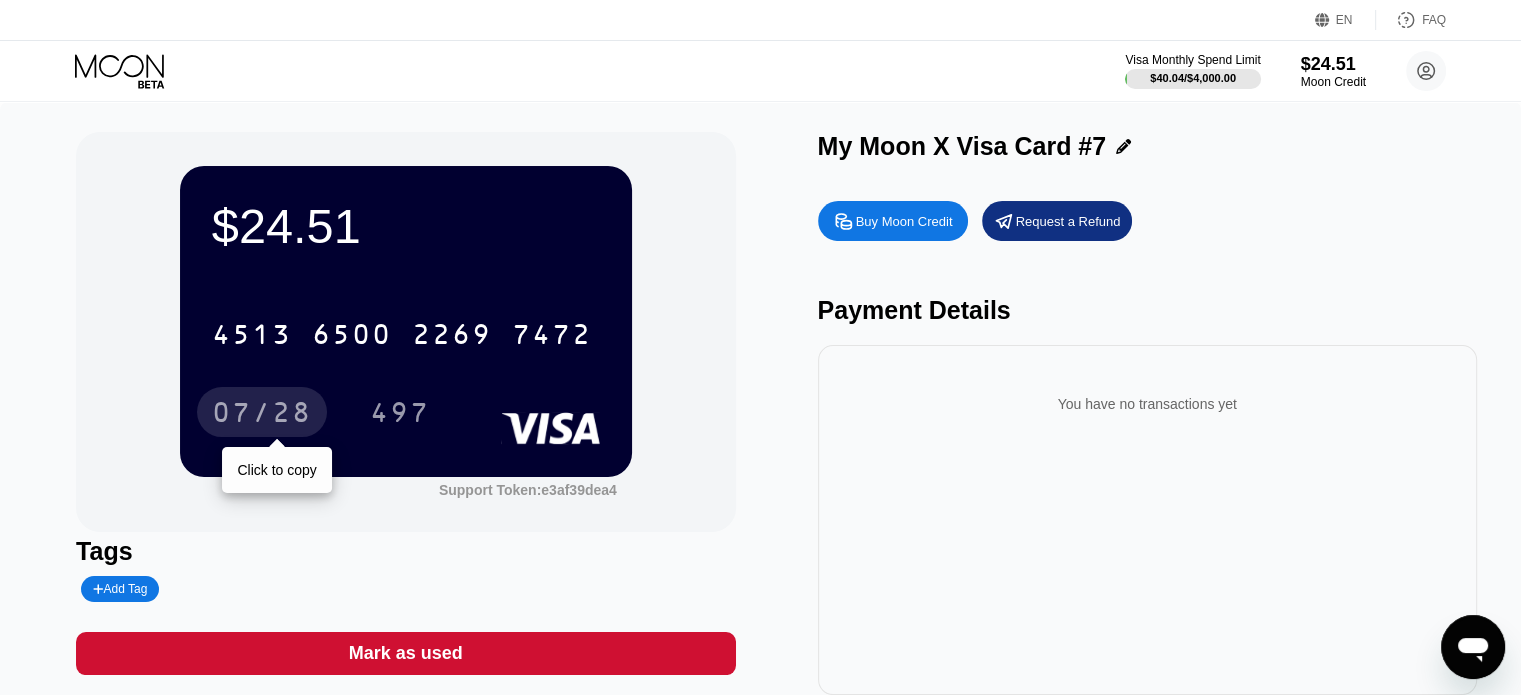 click on "07/28" at bounding box center [262, 415] 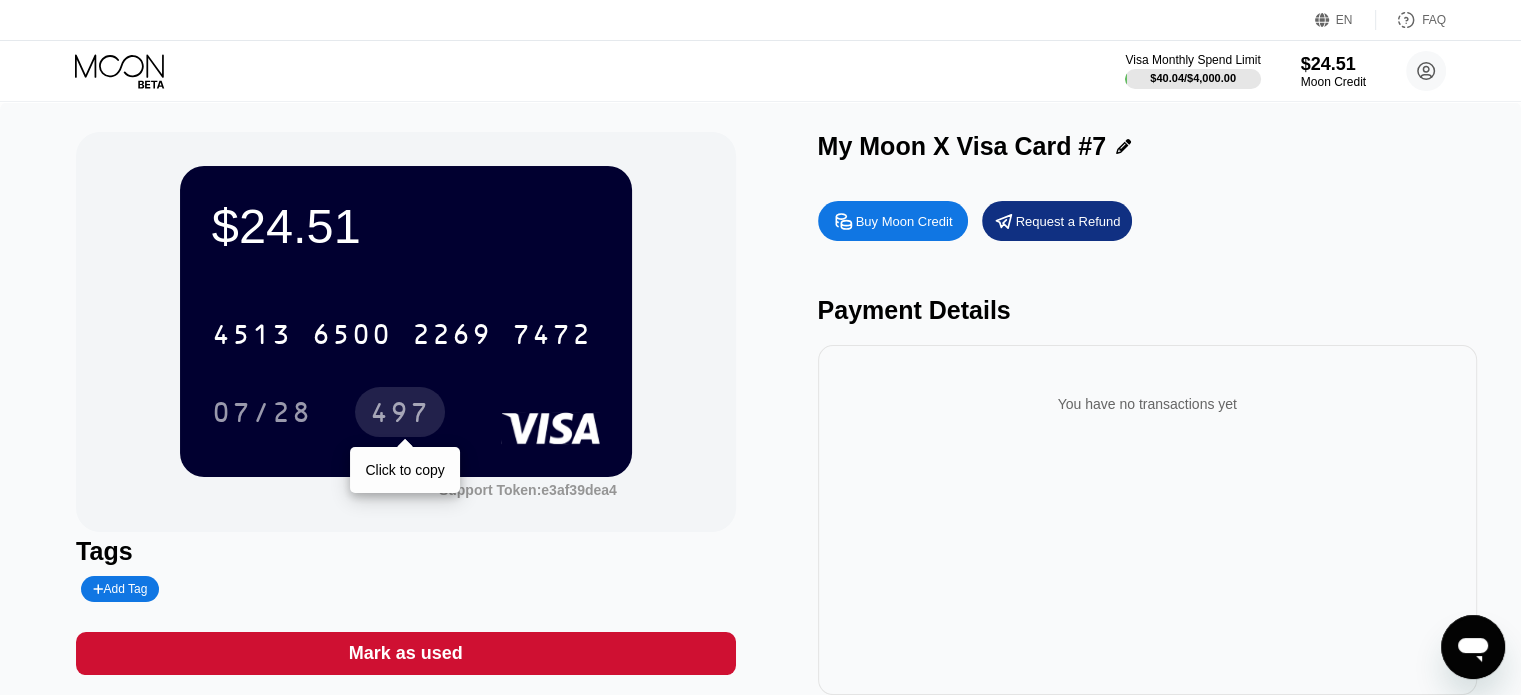 click on "497" at bounding box center (400, 415) 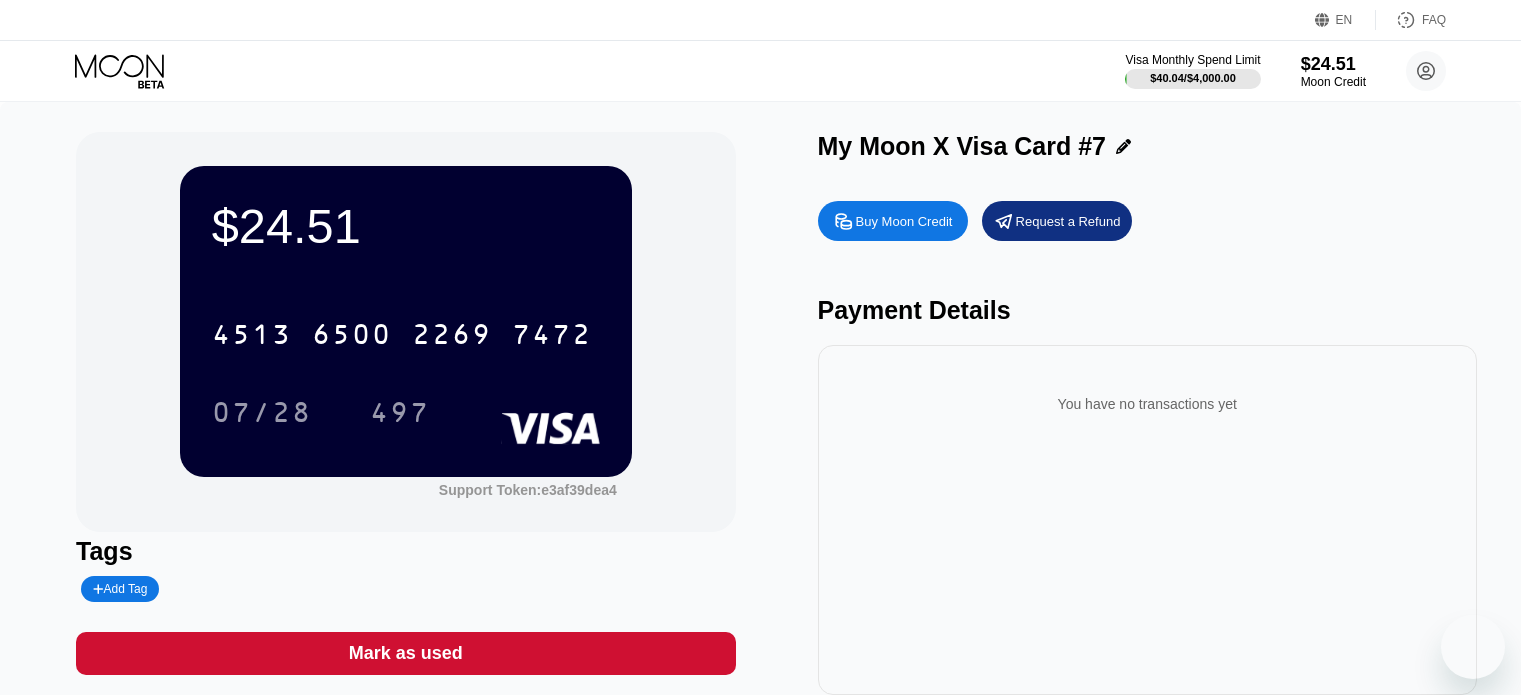 scroll, scrollTop: 0, scrollLeft: 0, axis: both 